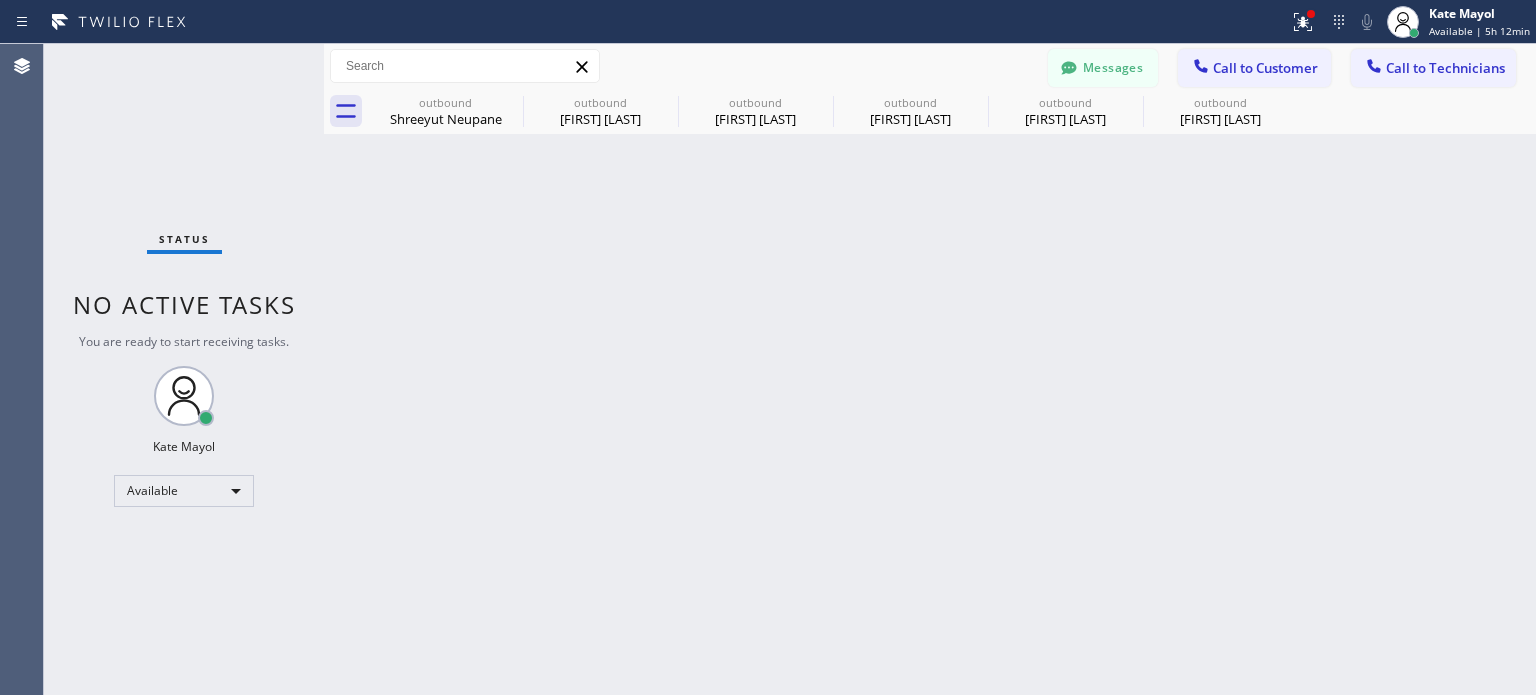 click 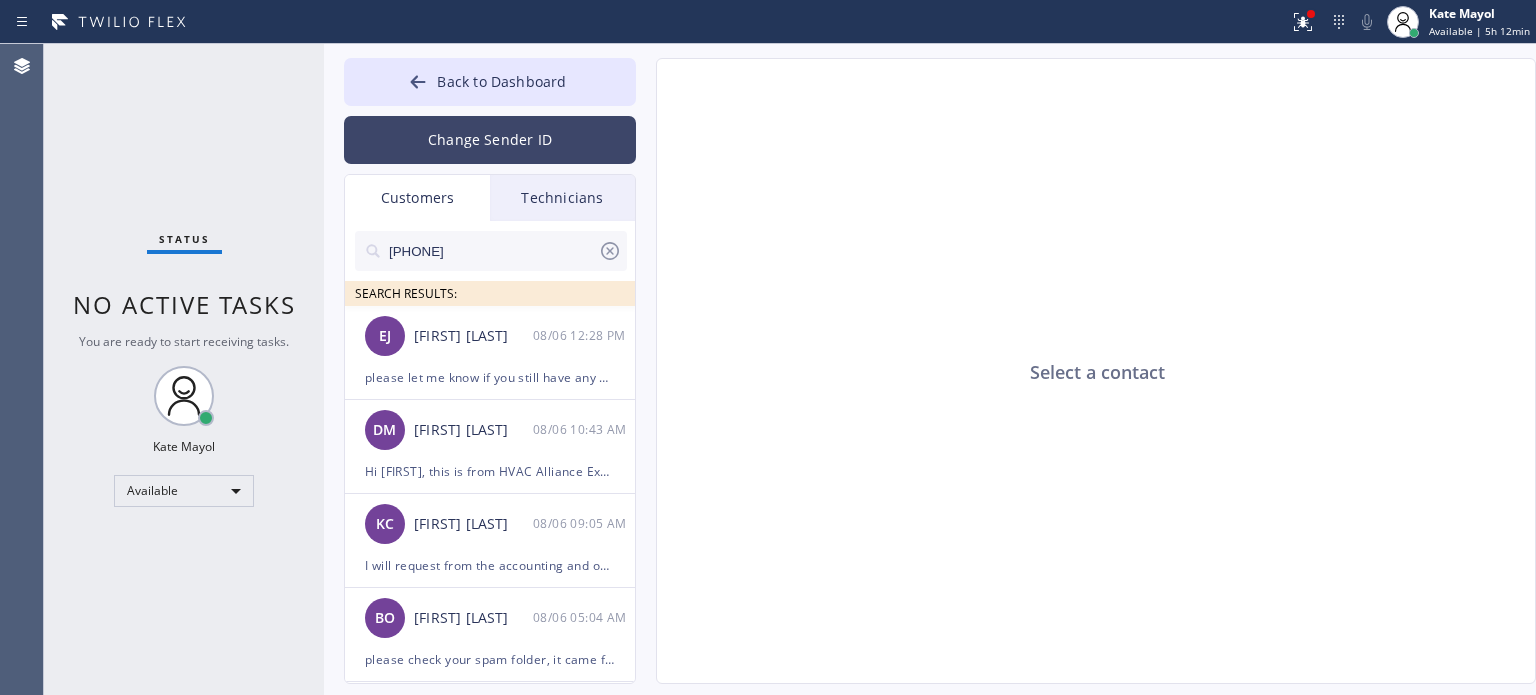 click on "Change Sender ID" at bounding box center [490, 140] 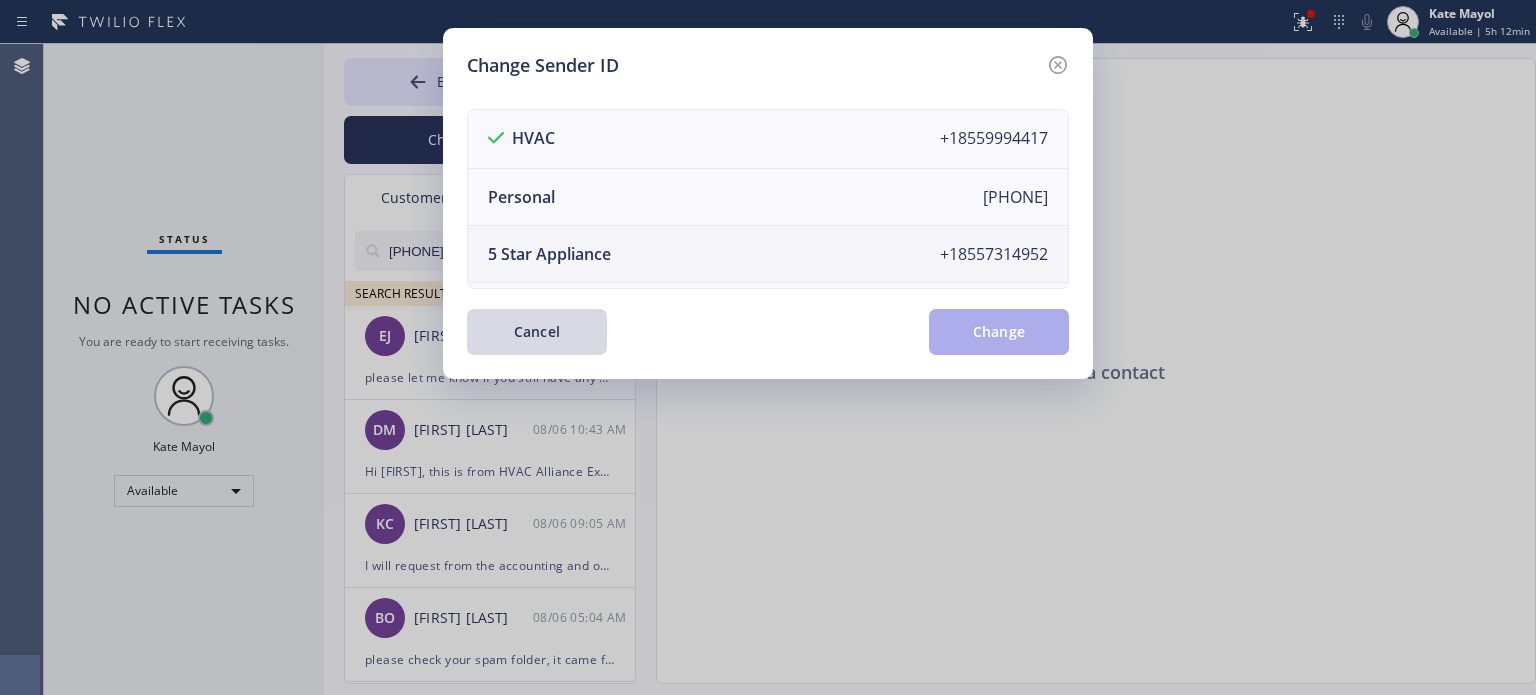 scroll, scrollTop: 233, scrollLeft: 0, axis: vertical 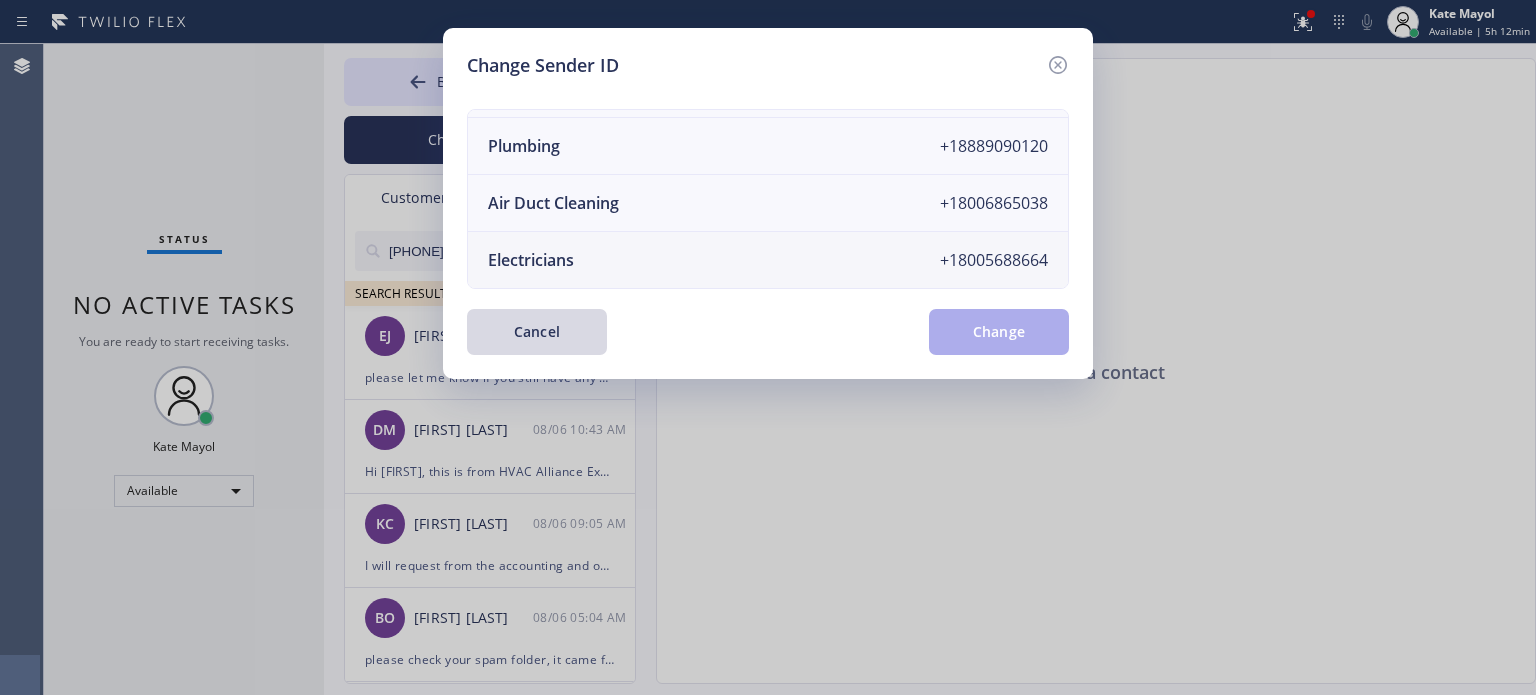 click on "Electricians" at bounding box center [531, 260] 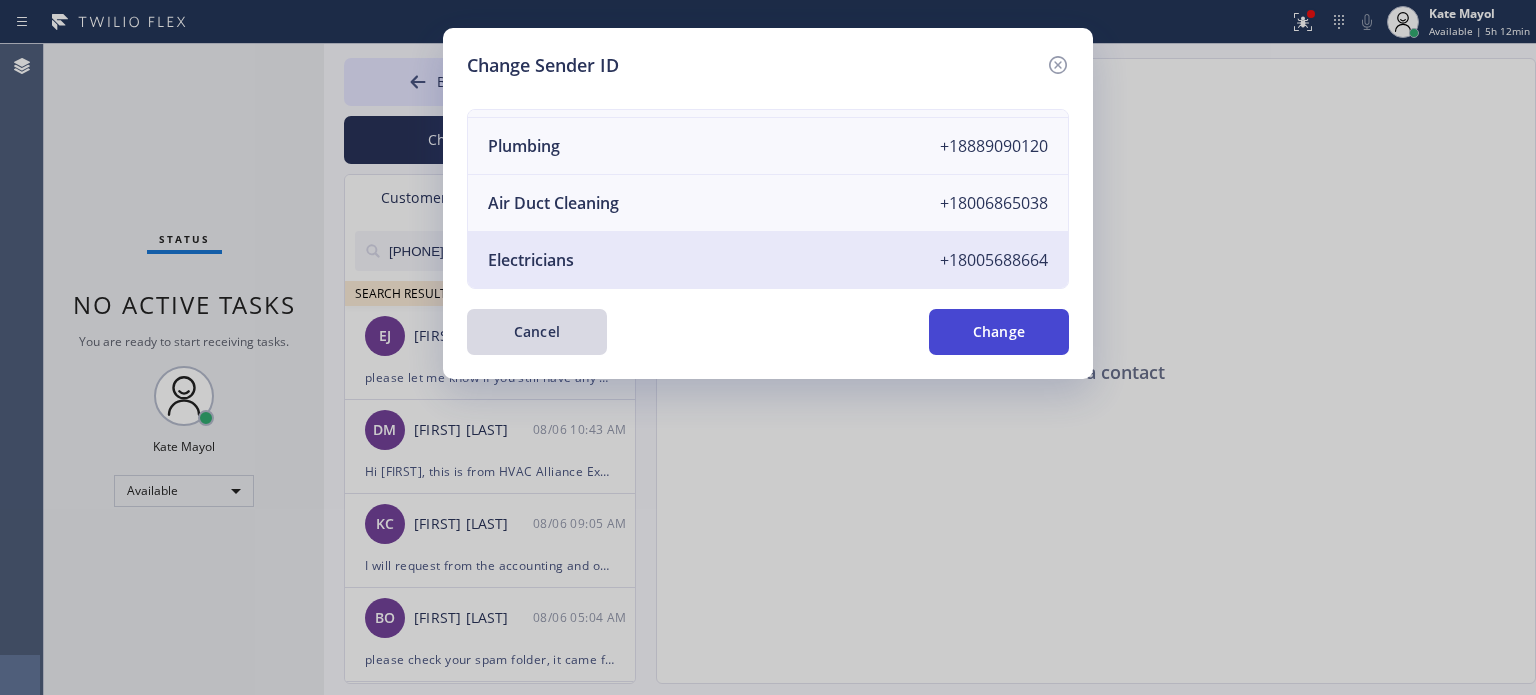 click on "Change" at bounding box center (999, 332) 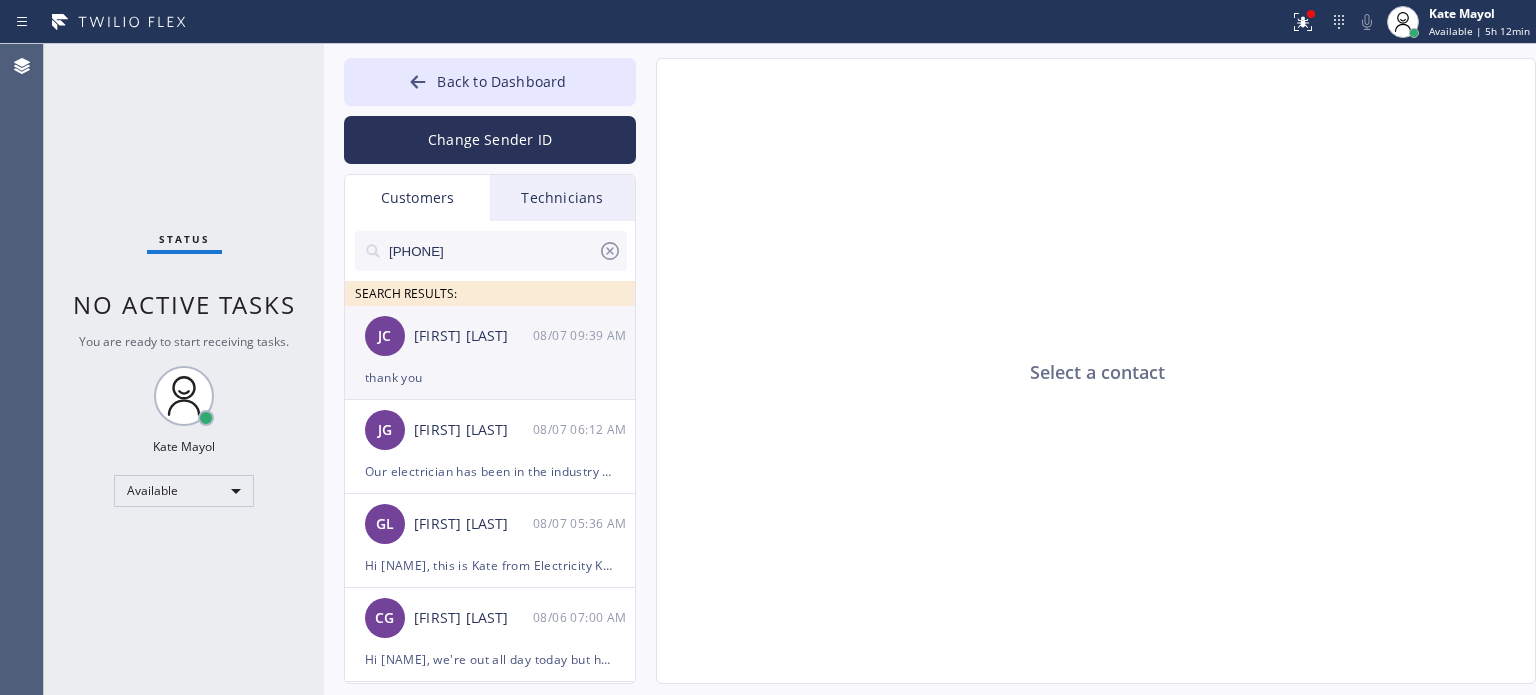 click on "thank you" at bounding box center (490, 377) 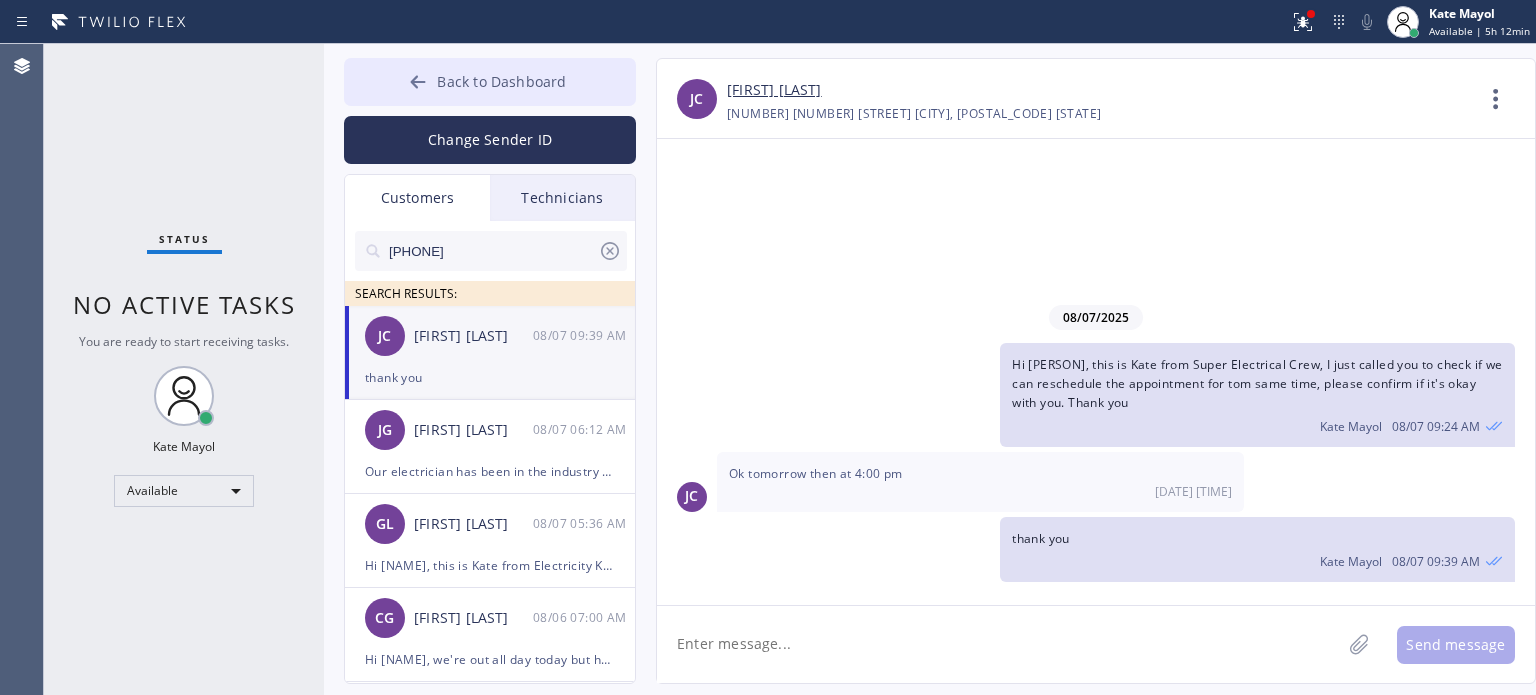 click on "Back to Dashboard" at bounding box center [501, 81] 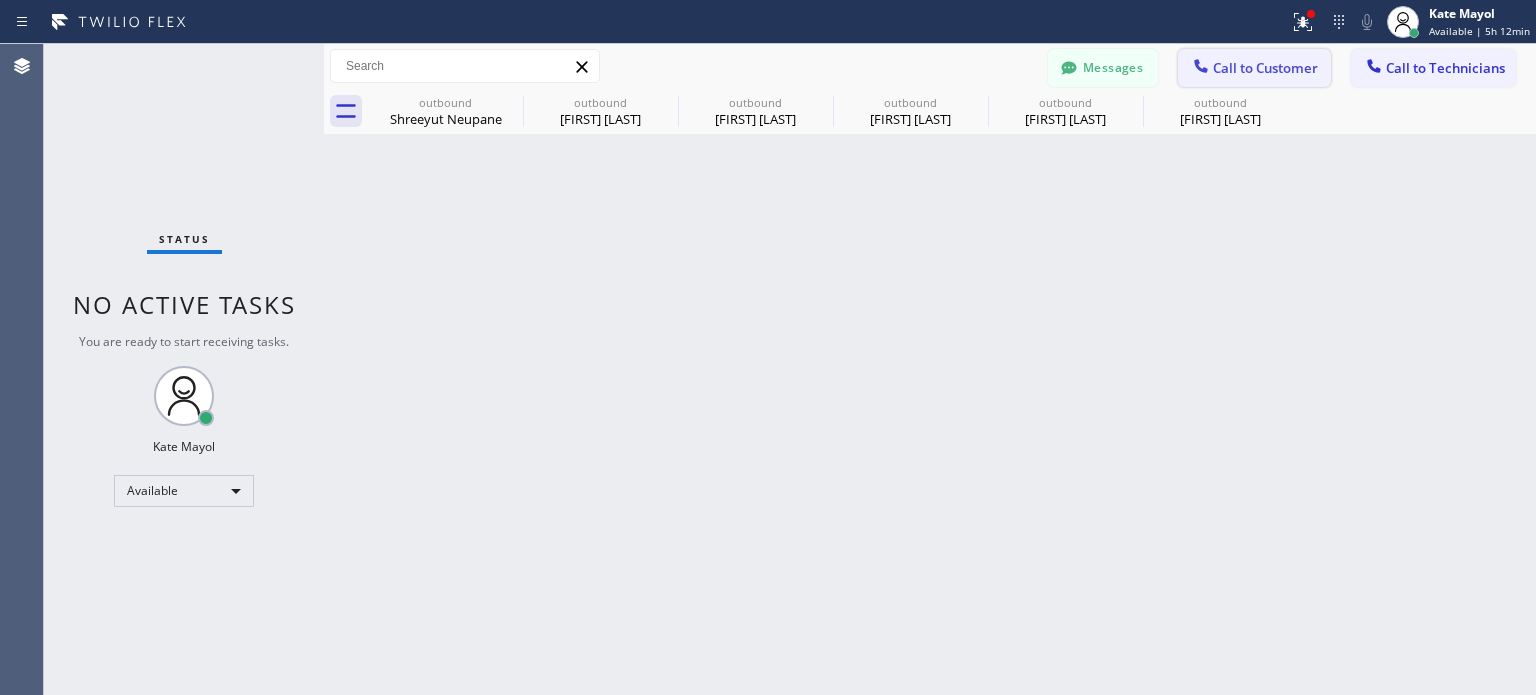click on "Call to Customer" at bounding box center (1265, 68) 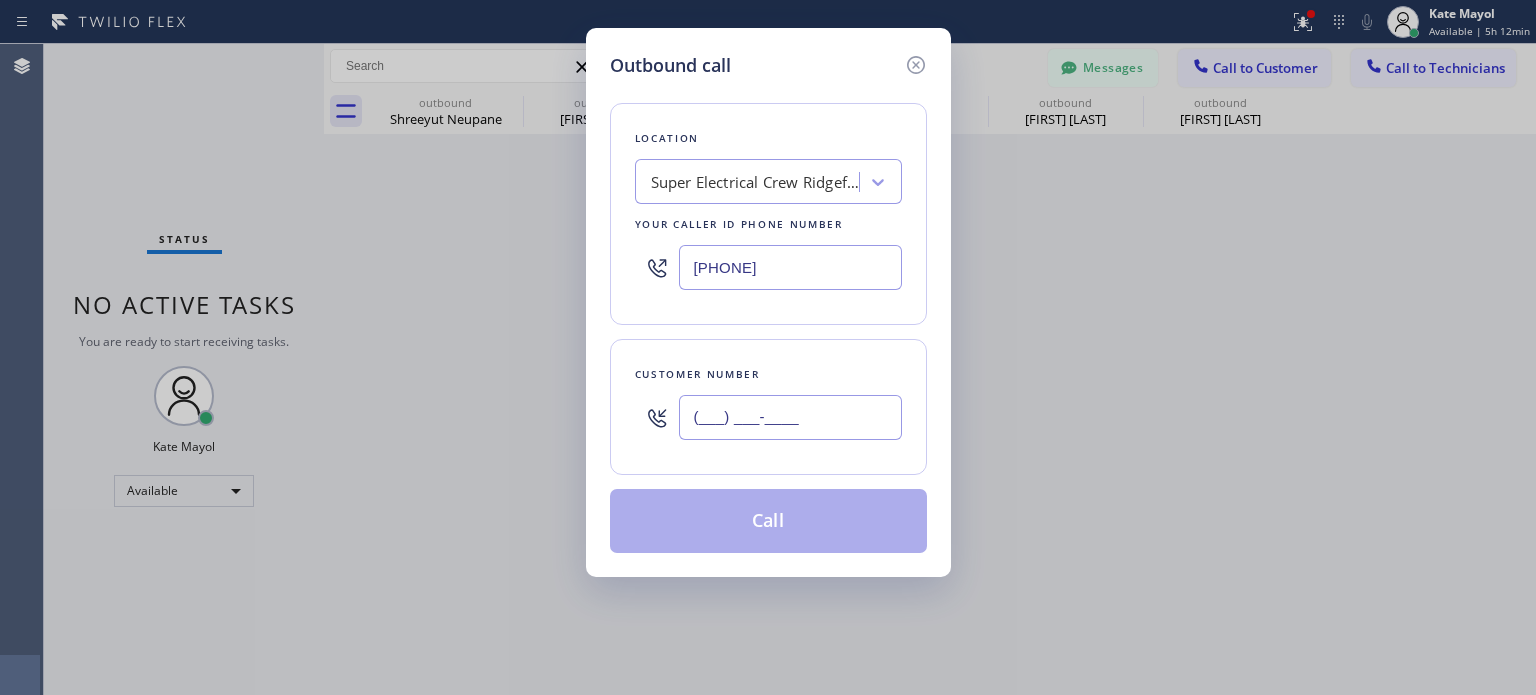 click on "(___) ___-____" at bounding box center [790, 417] 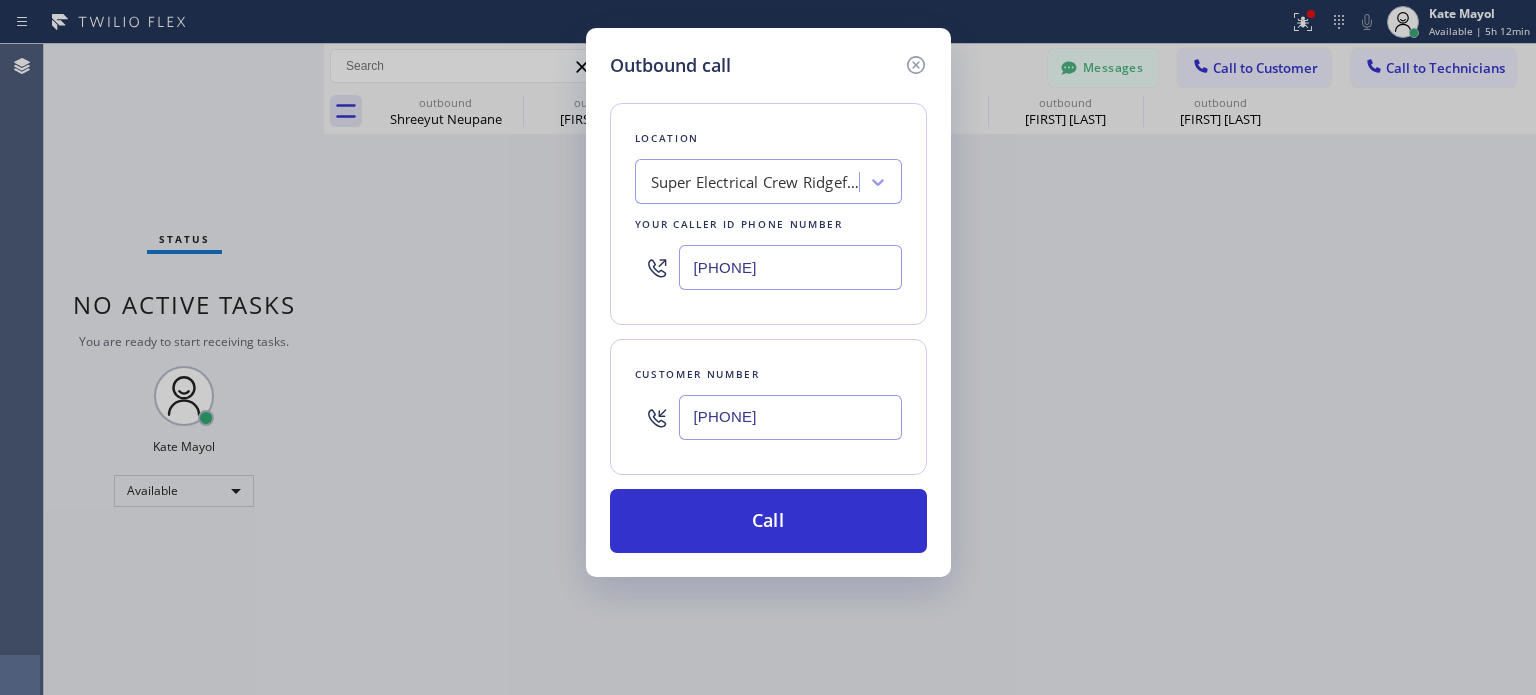 type on "[PHONE]" 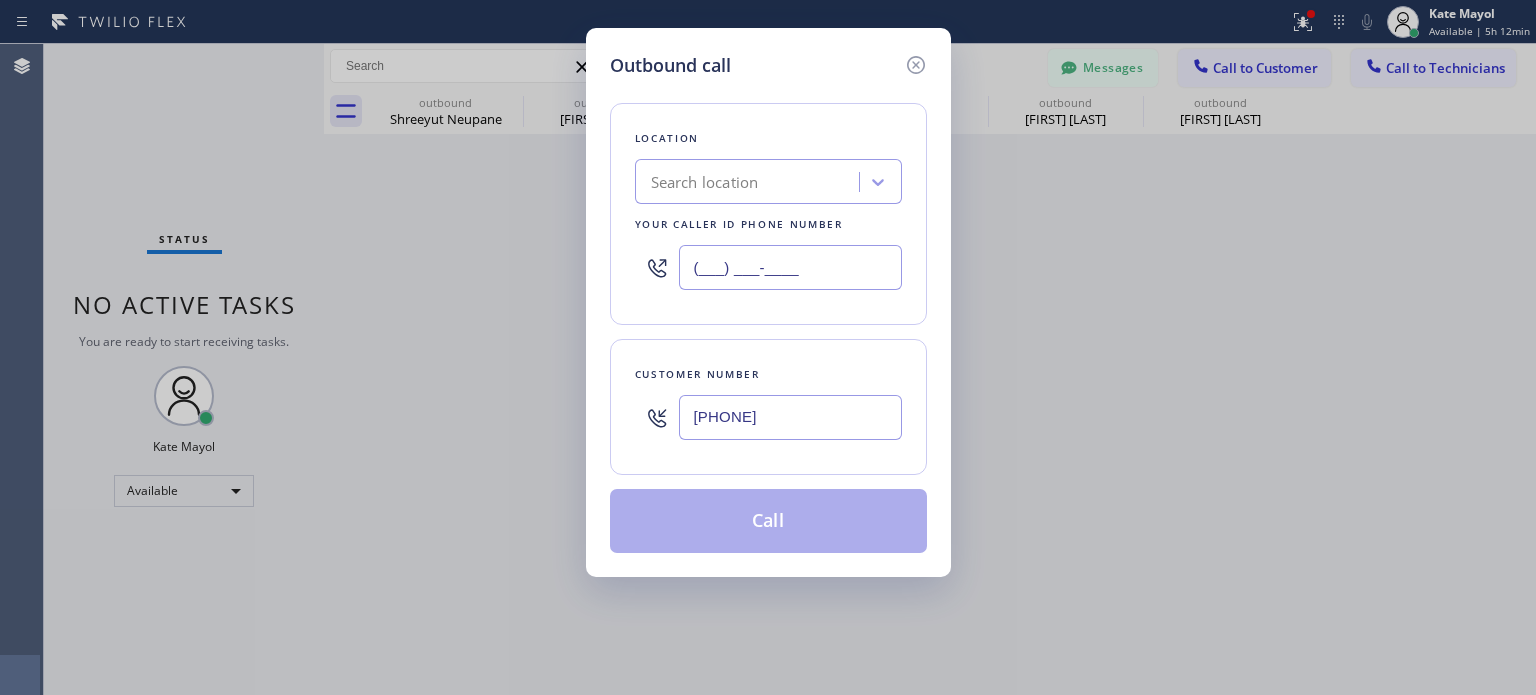 type on "(___) ___-____" 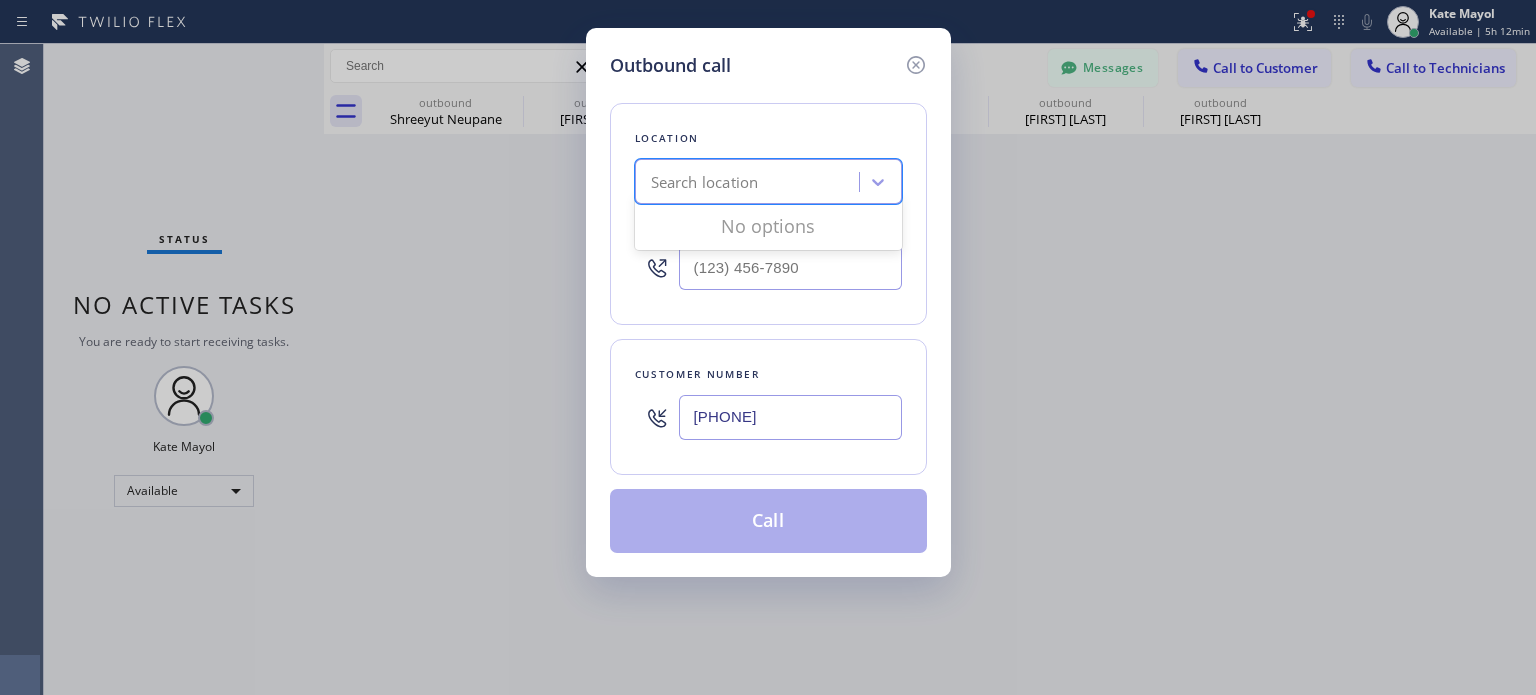 click on "Search location" at bounding box center (750, 182) 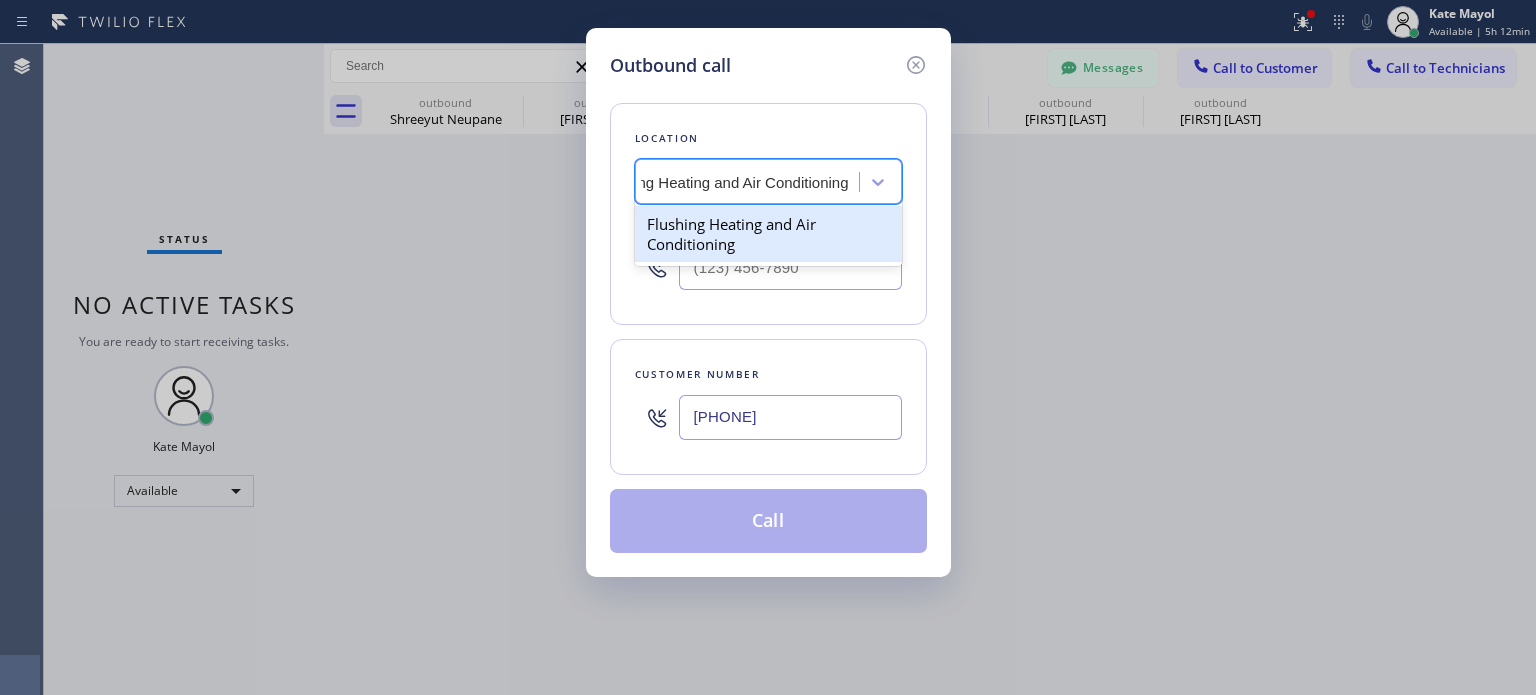 click on "Flushing Heating and Air Conditioning" at bounding box center (768, 234) 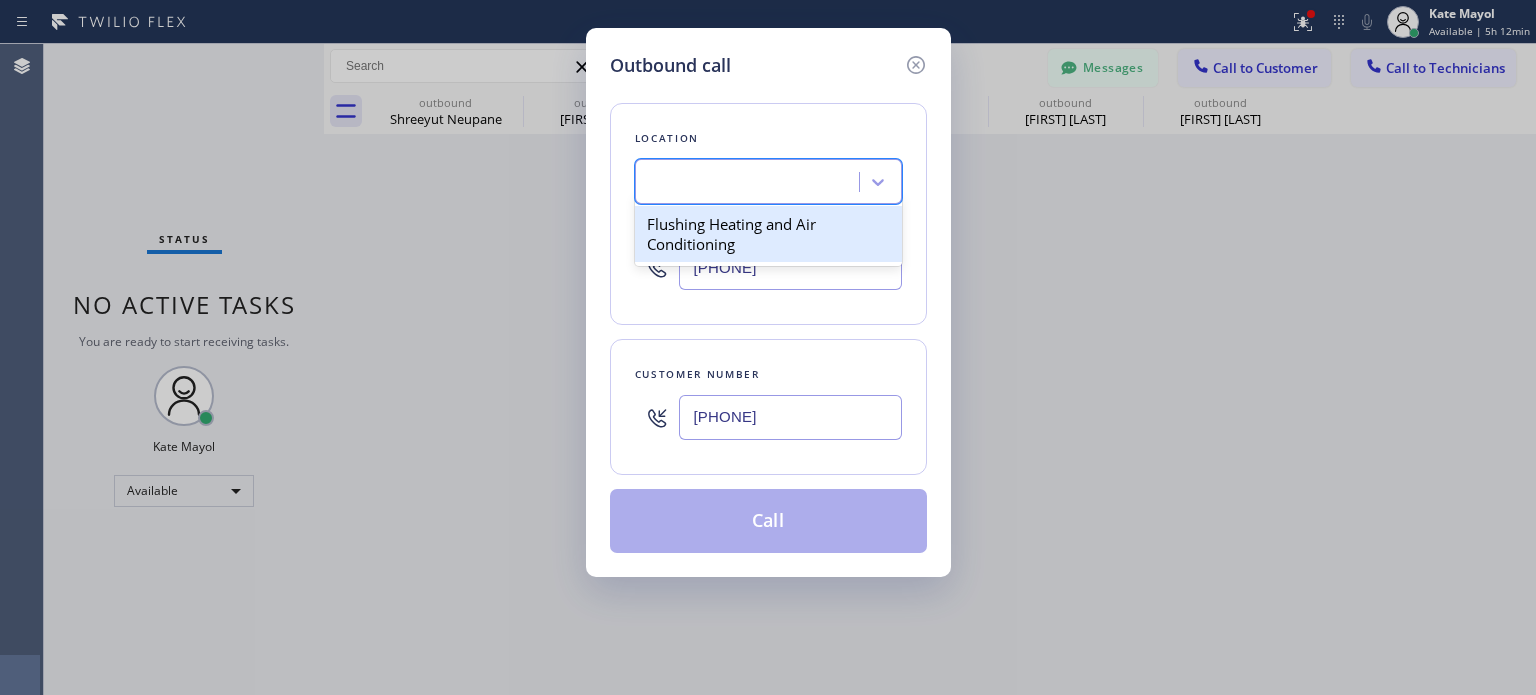 scroll, scrollTop: 0, scrollLeft: 1, axis: horizontal 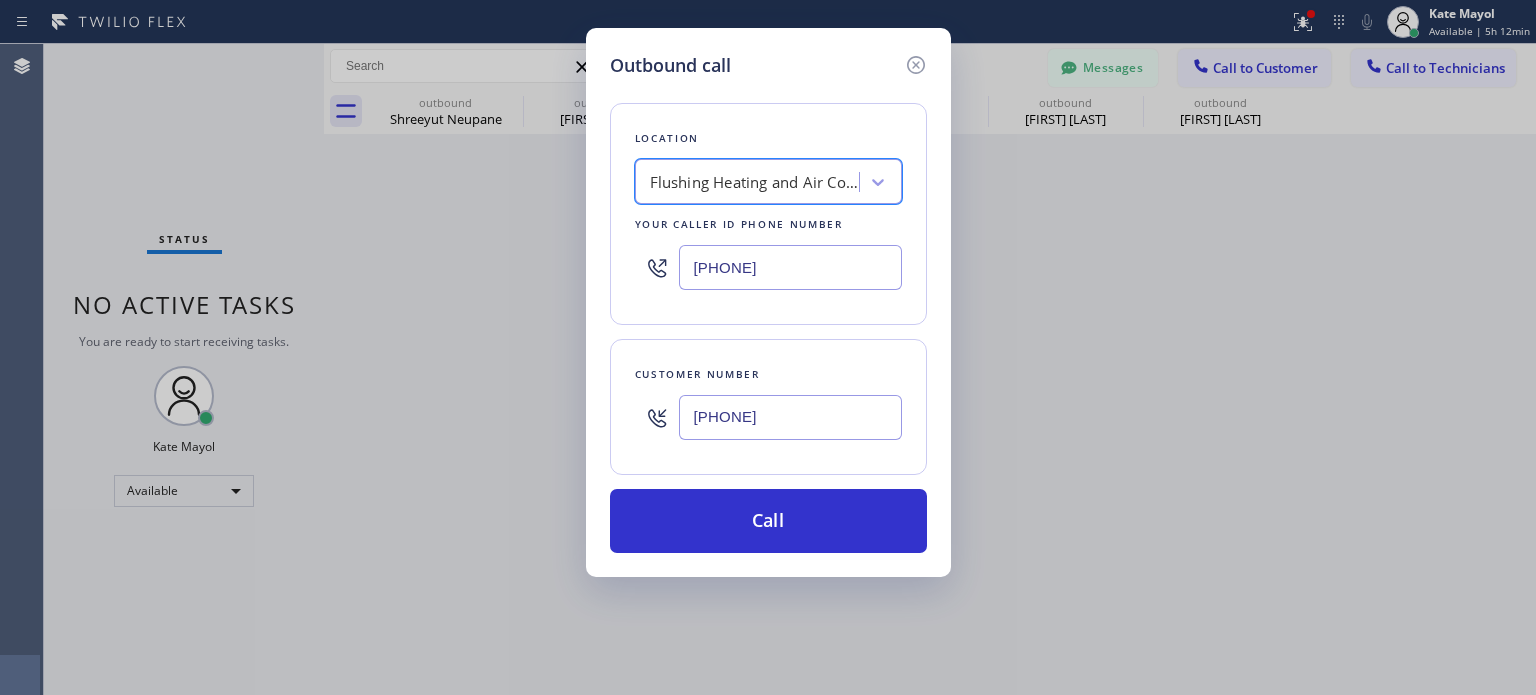 drag, startPoint x: 720, startPoint y: 515, endPoint x: 702, endPoint y: 470, distance: 48.466484 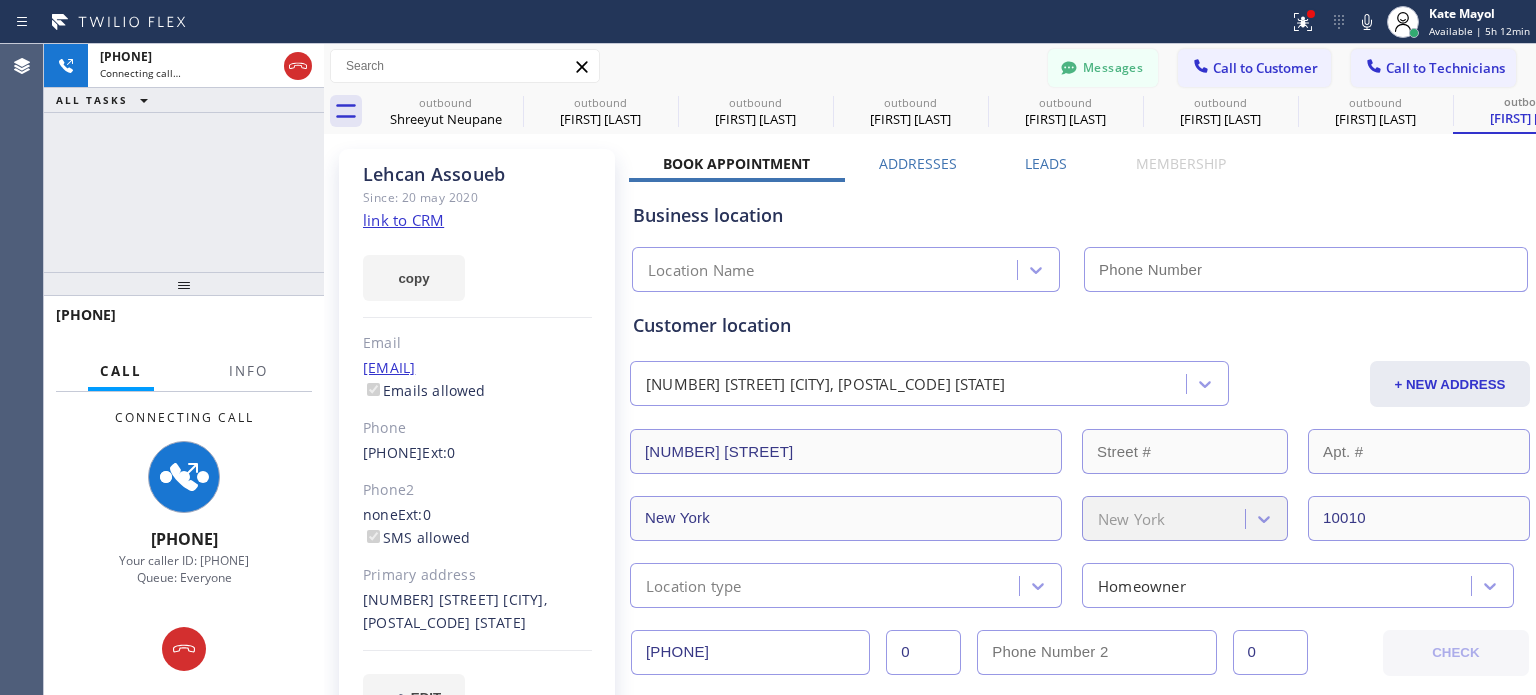 type on "[PHONE]" 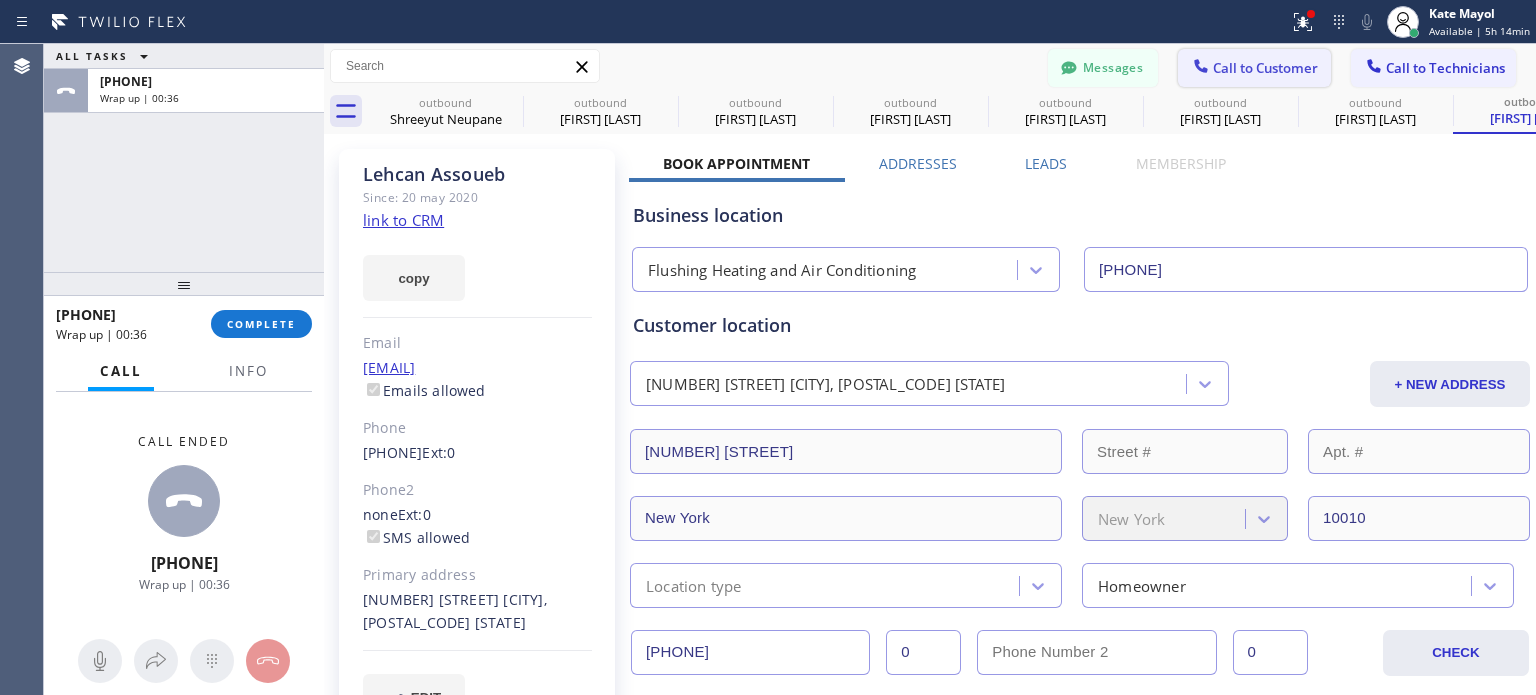 click 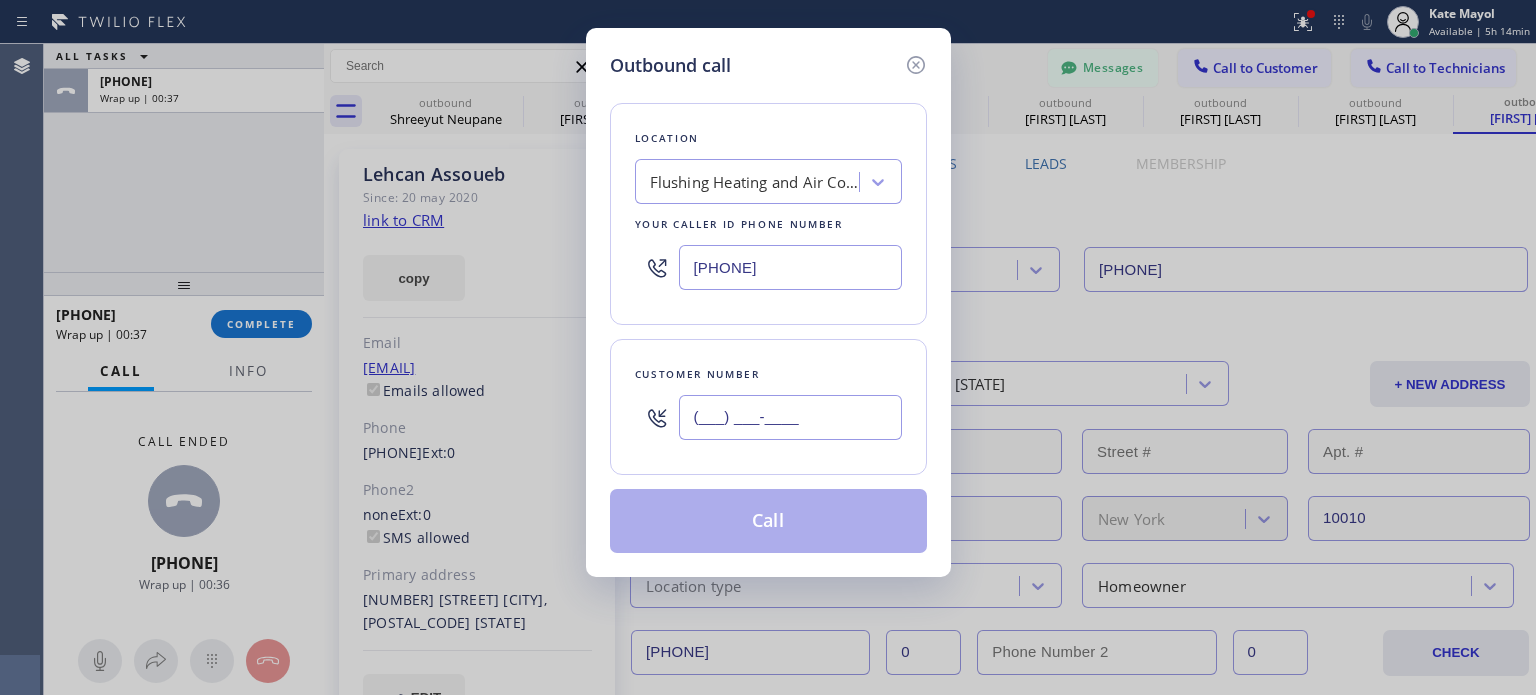 click on "(___) ___-____" at bounding box center [790, 417] 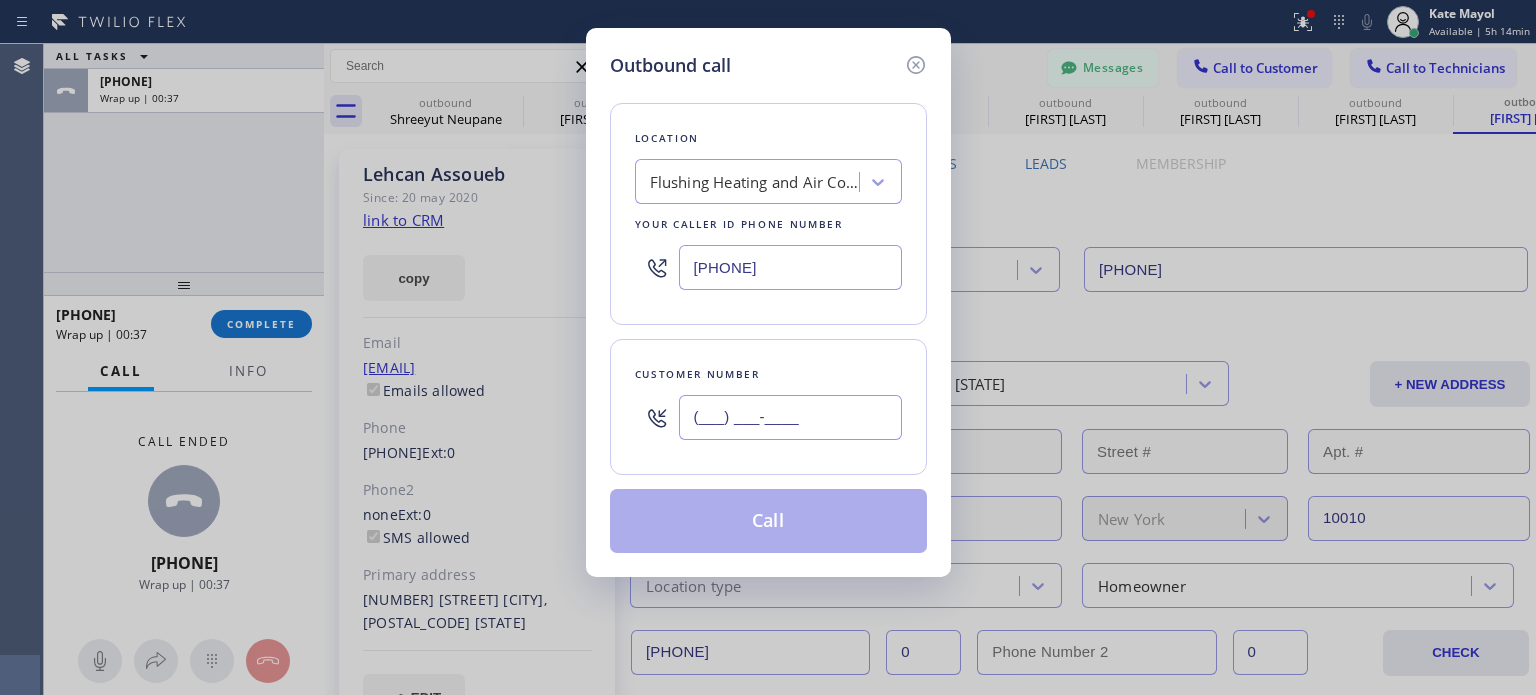 paste on "[PHONE]" 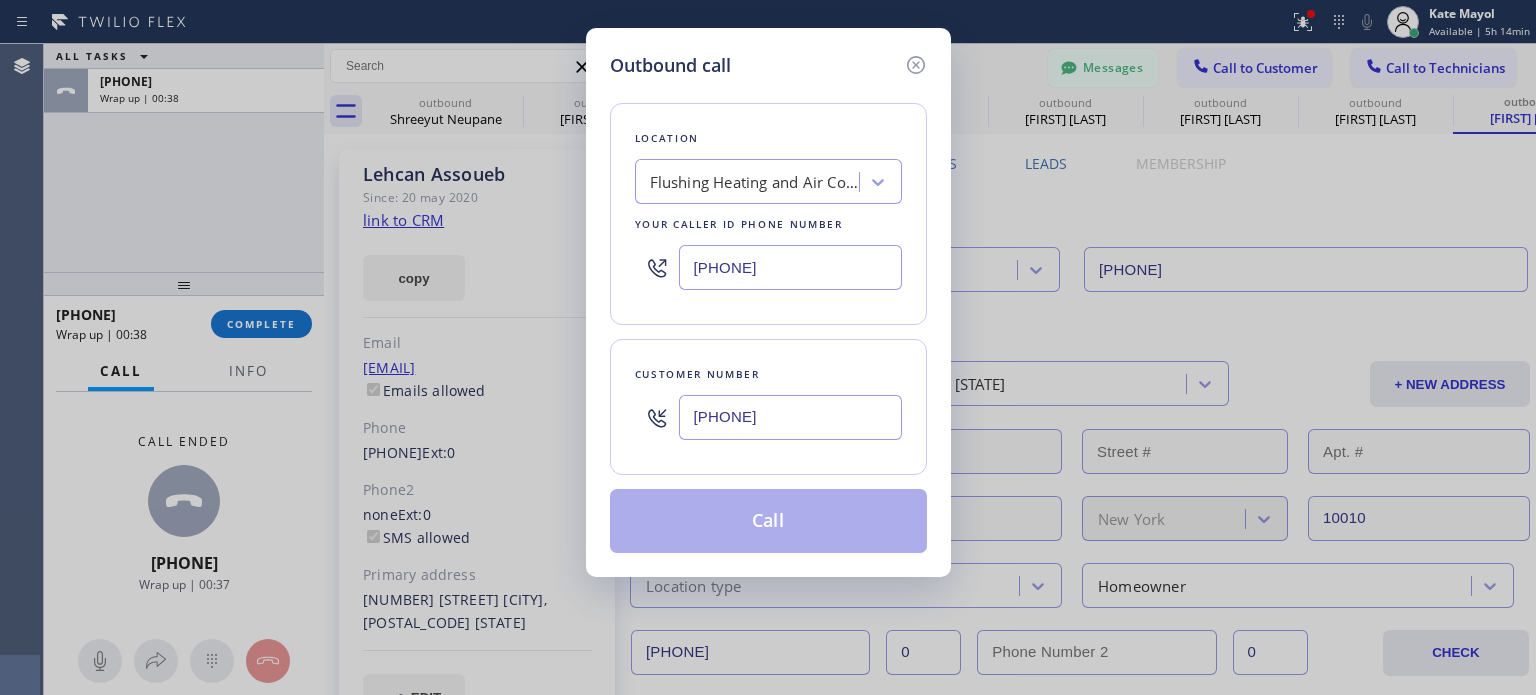 type on "[PHONE]" 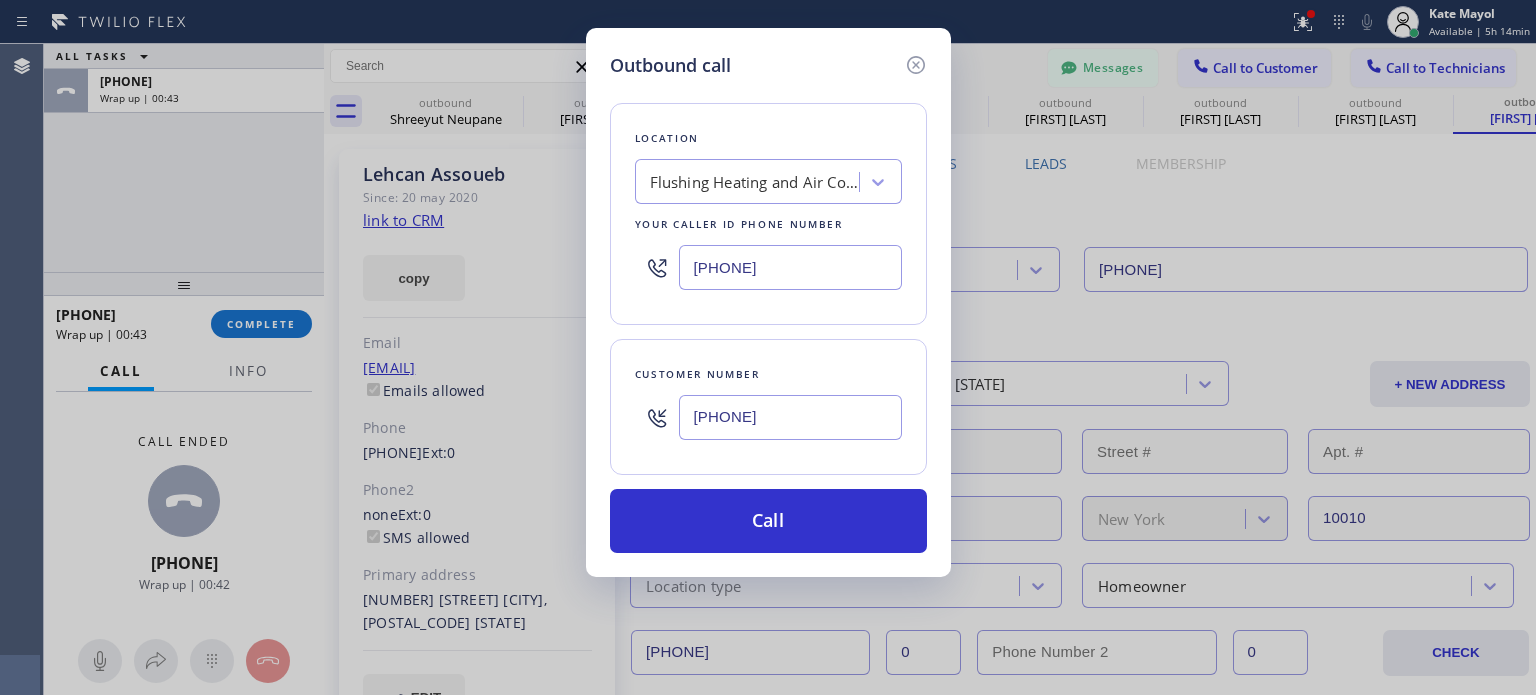 click on "[PHONE]" at bounding box center (790, 267) 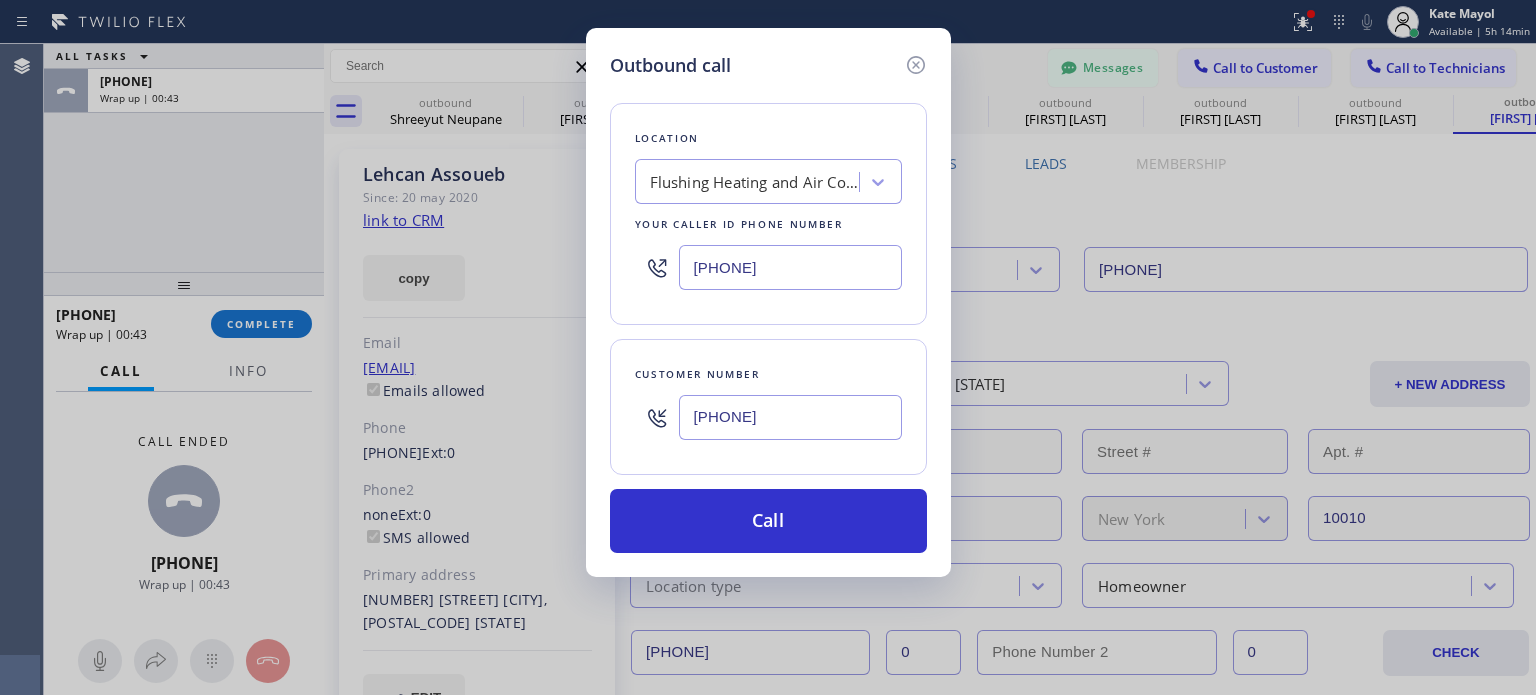 click on "[PHONE]" at bounding box center [790, 267] 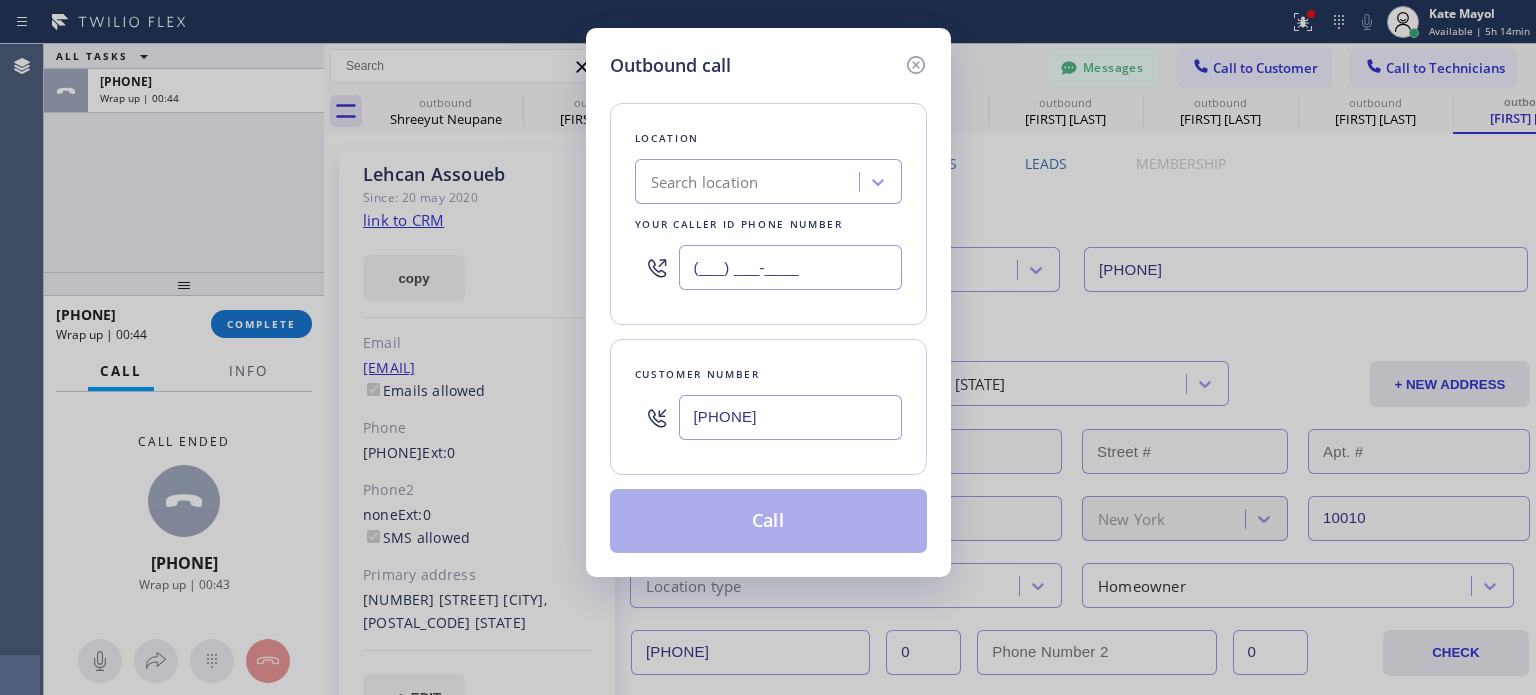 type on "(___) ___-____" 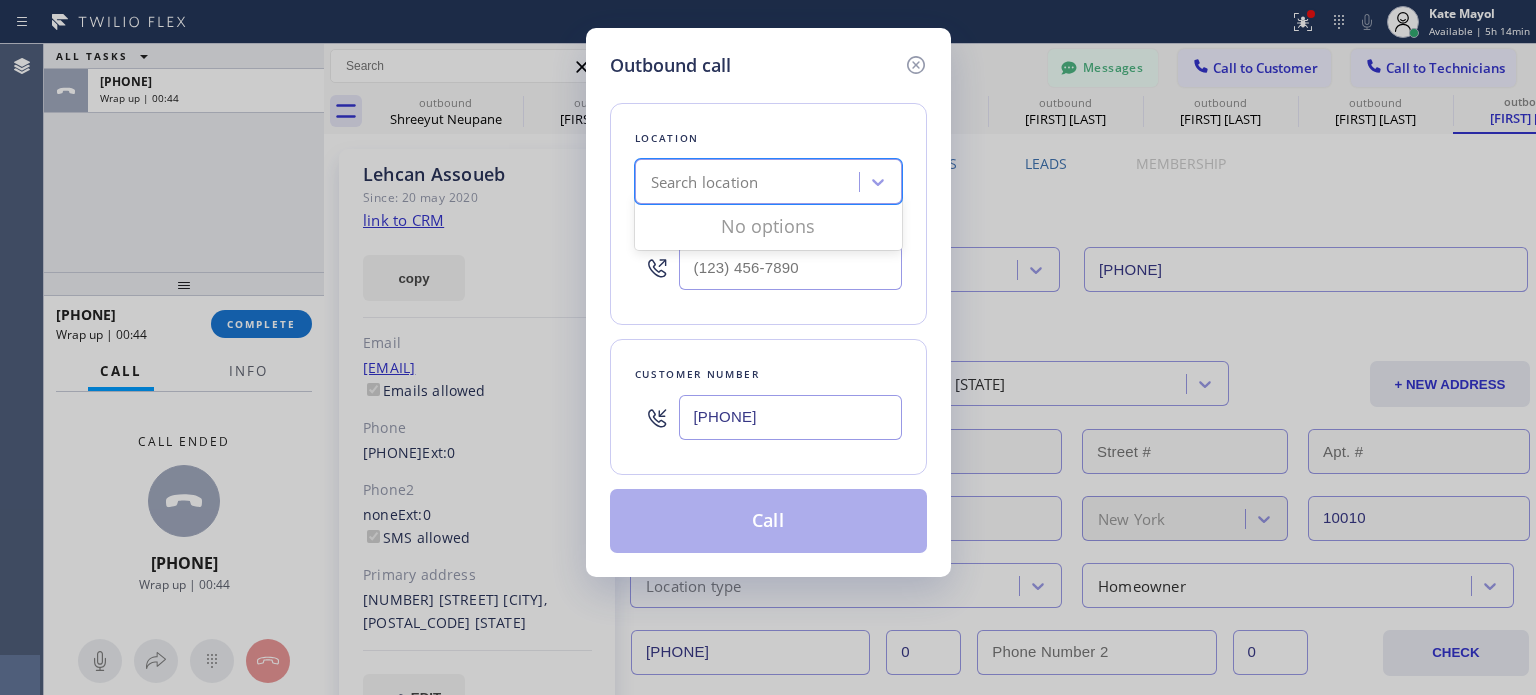 click on "Search location" at bounding box center [705, 182] 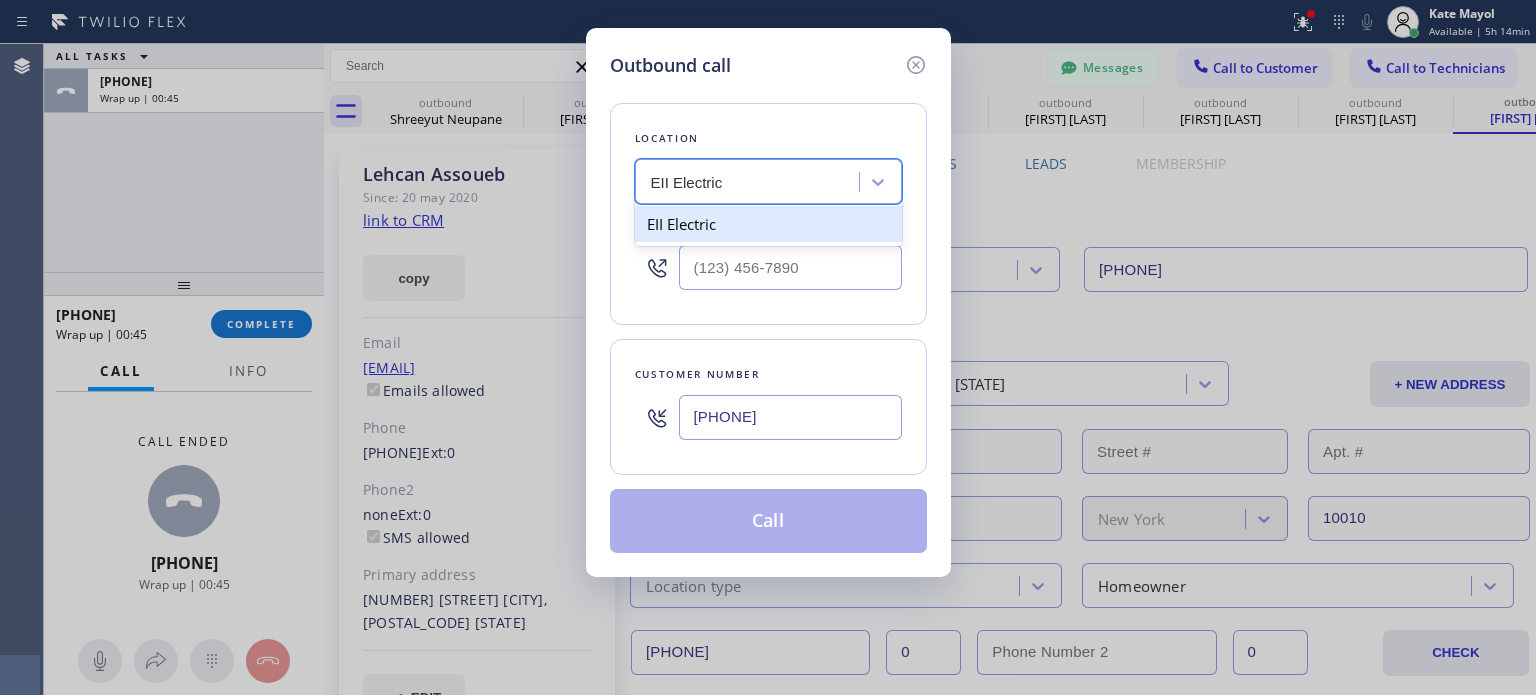 click on "EII Electric" at bounding box center [768, 224] 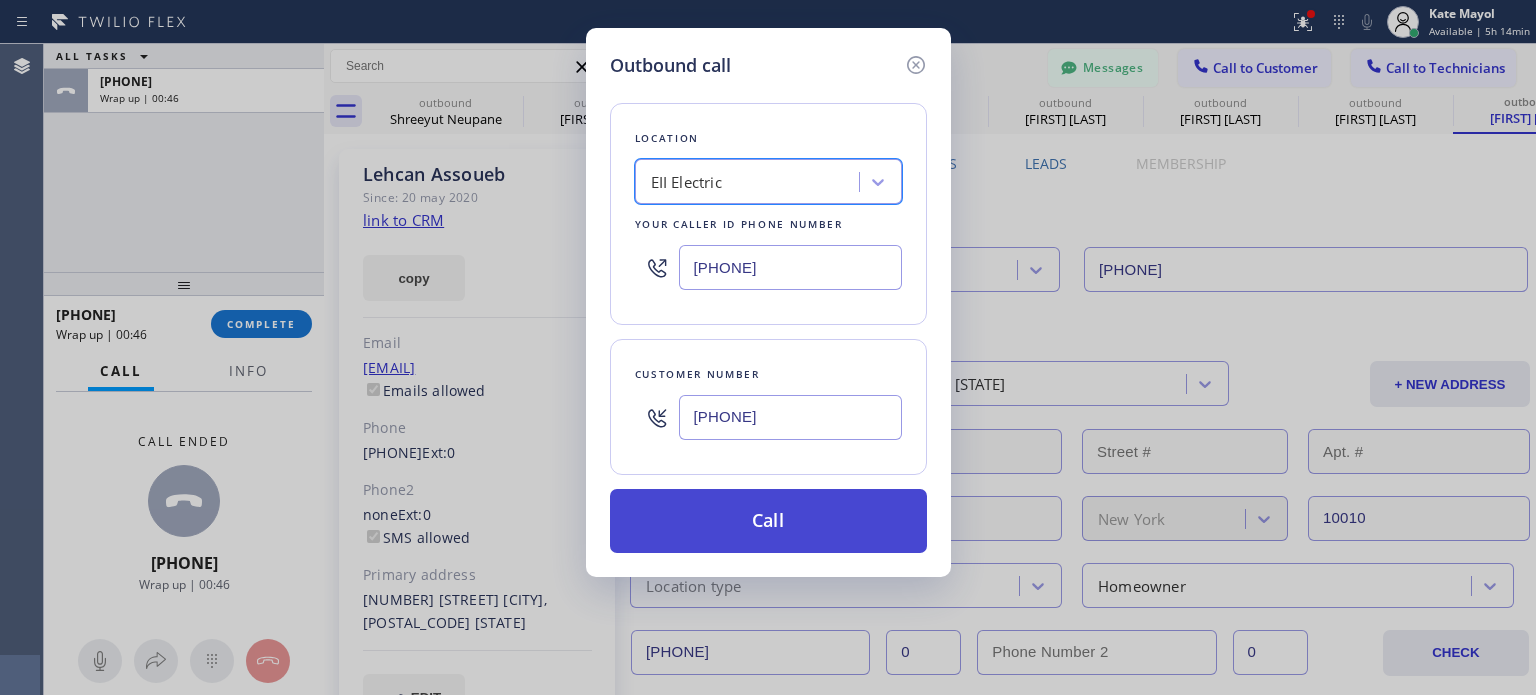 click on "Call" at bounding box center [768, 521] 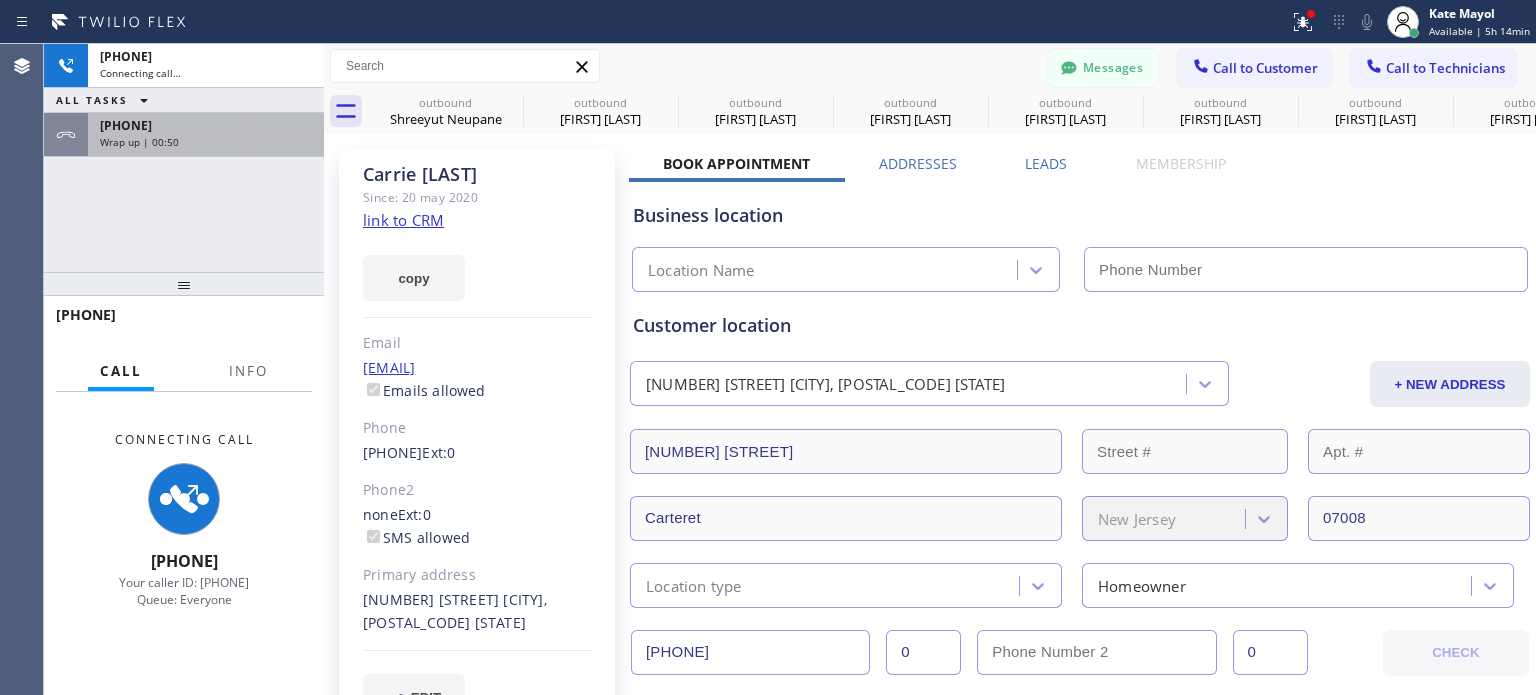 click on "[DATE] [TIME] Wrap up | 00:50" at bounding box center (202, 135) 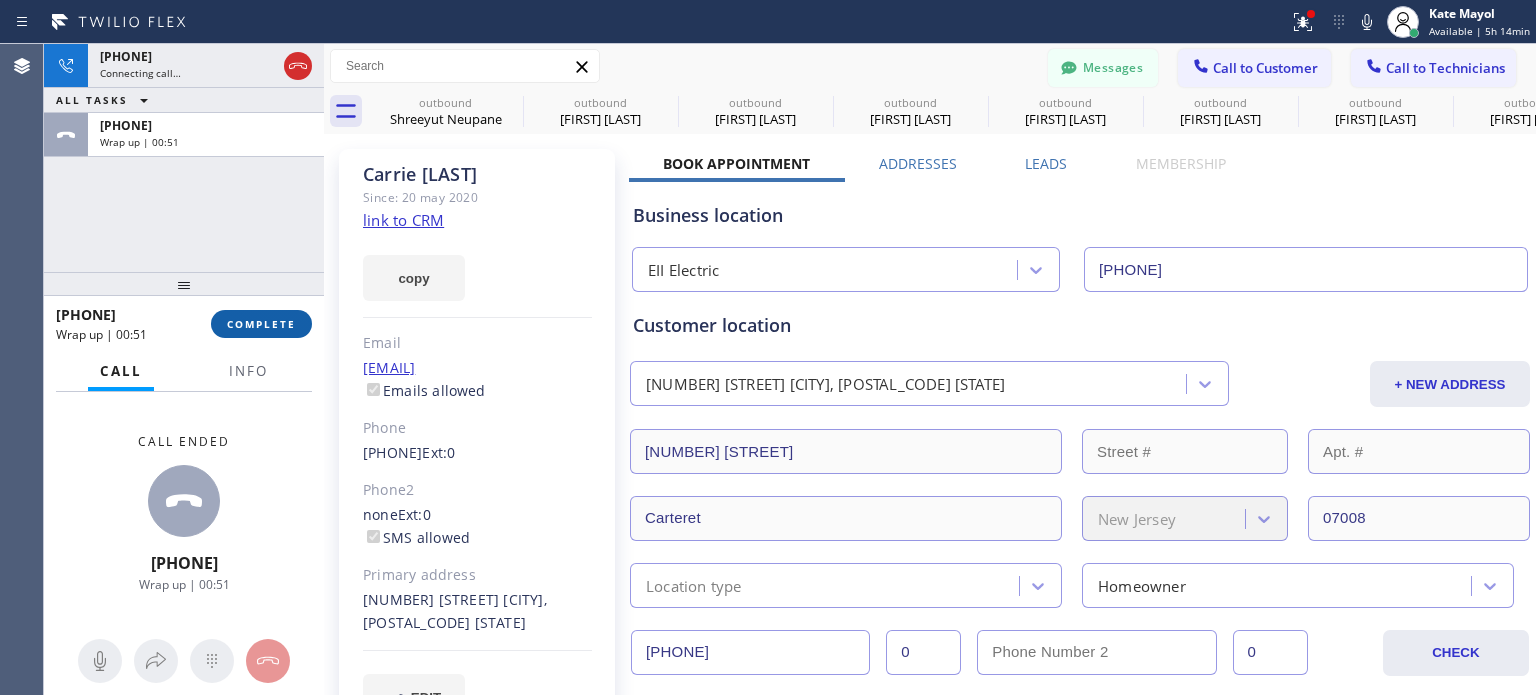 click on "COMPLETE" at bounding box center (261, 324) 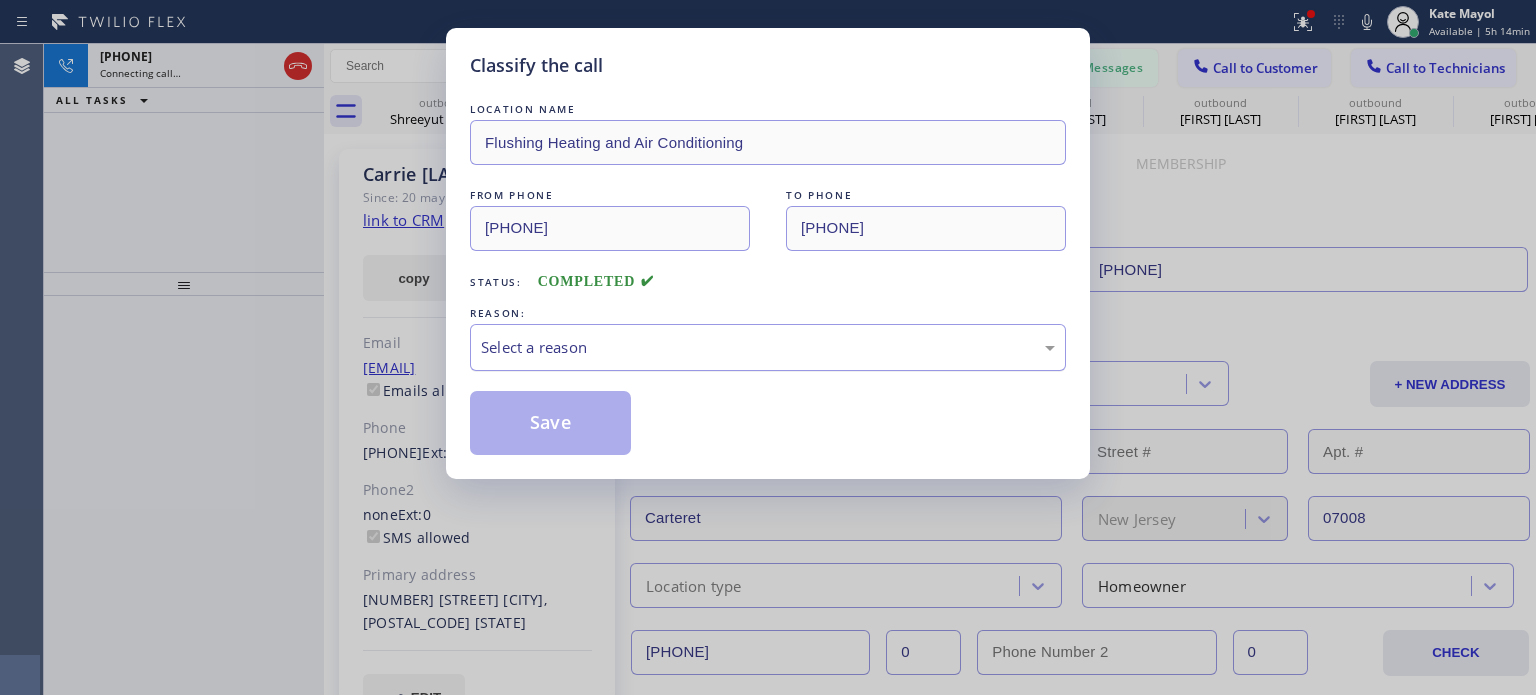 click on "Select a reason" at bounding box center [768, 347] 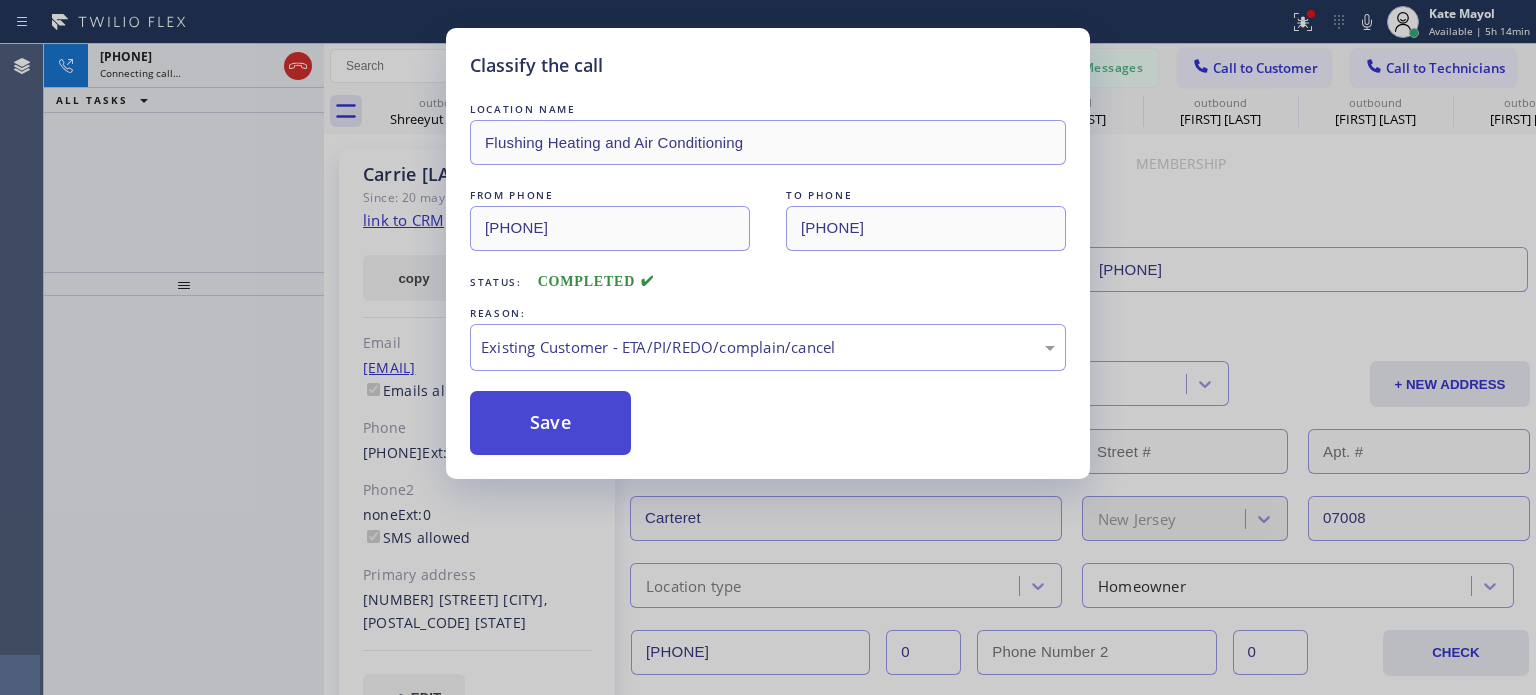 click on "Save" at bounding box center [550, 423] 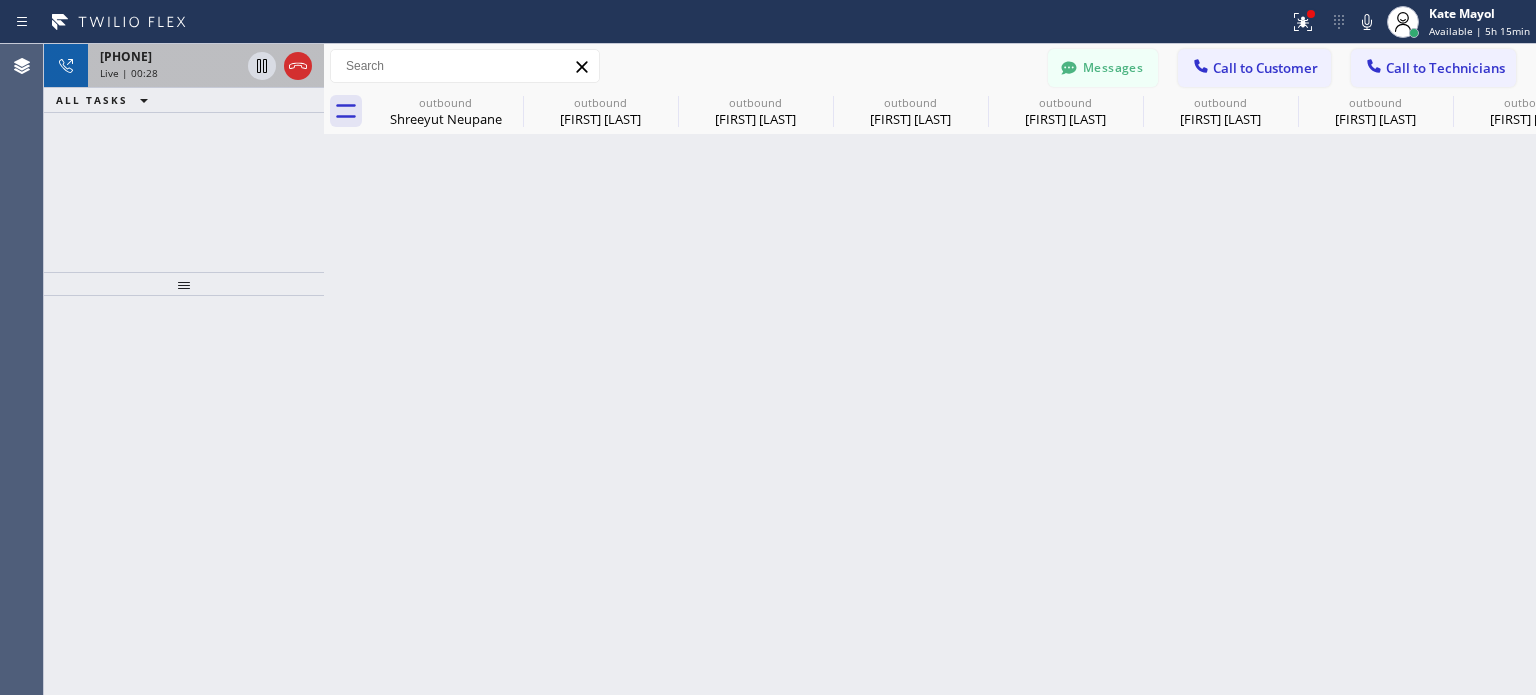 click 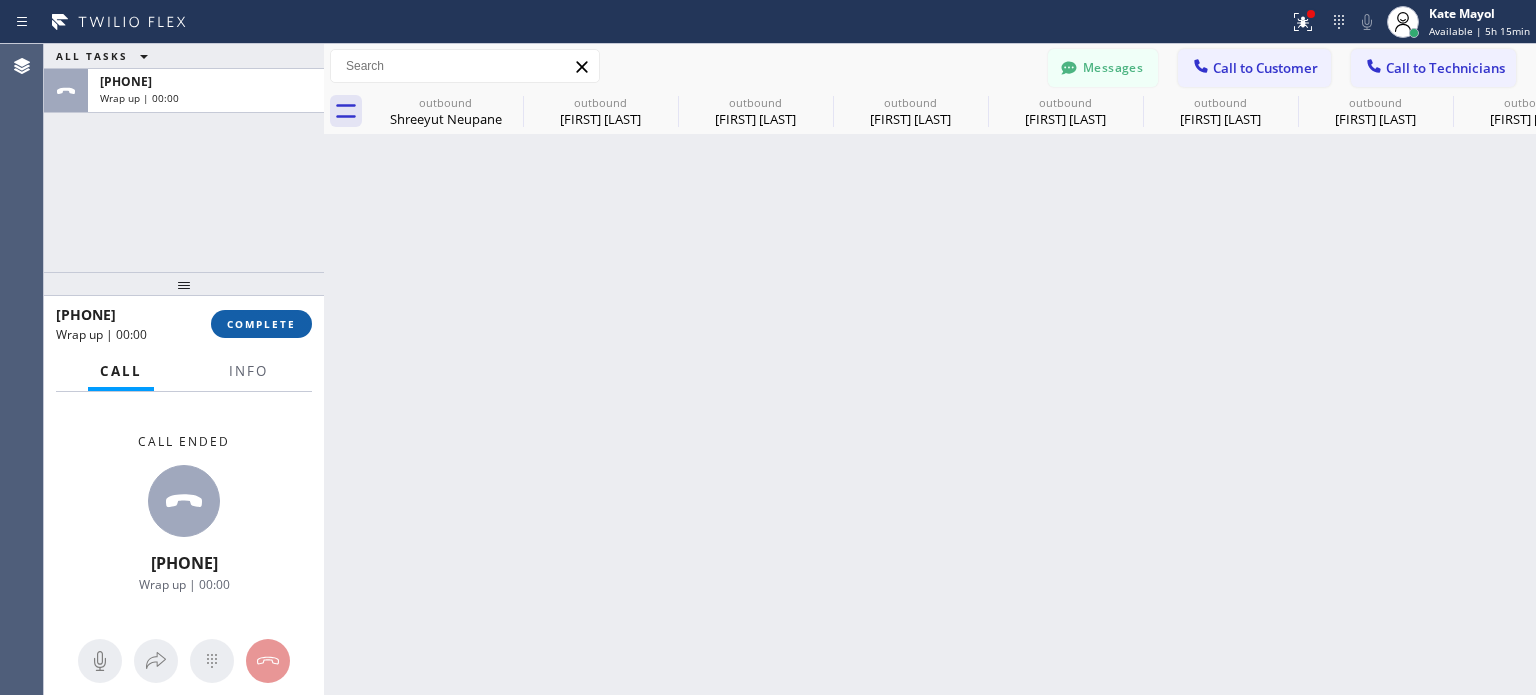 click on "COMPLETE" at bounding box center (261, 324) 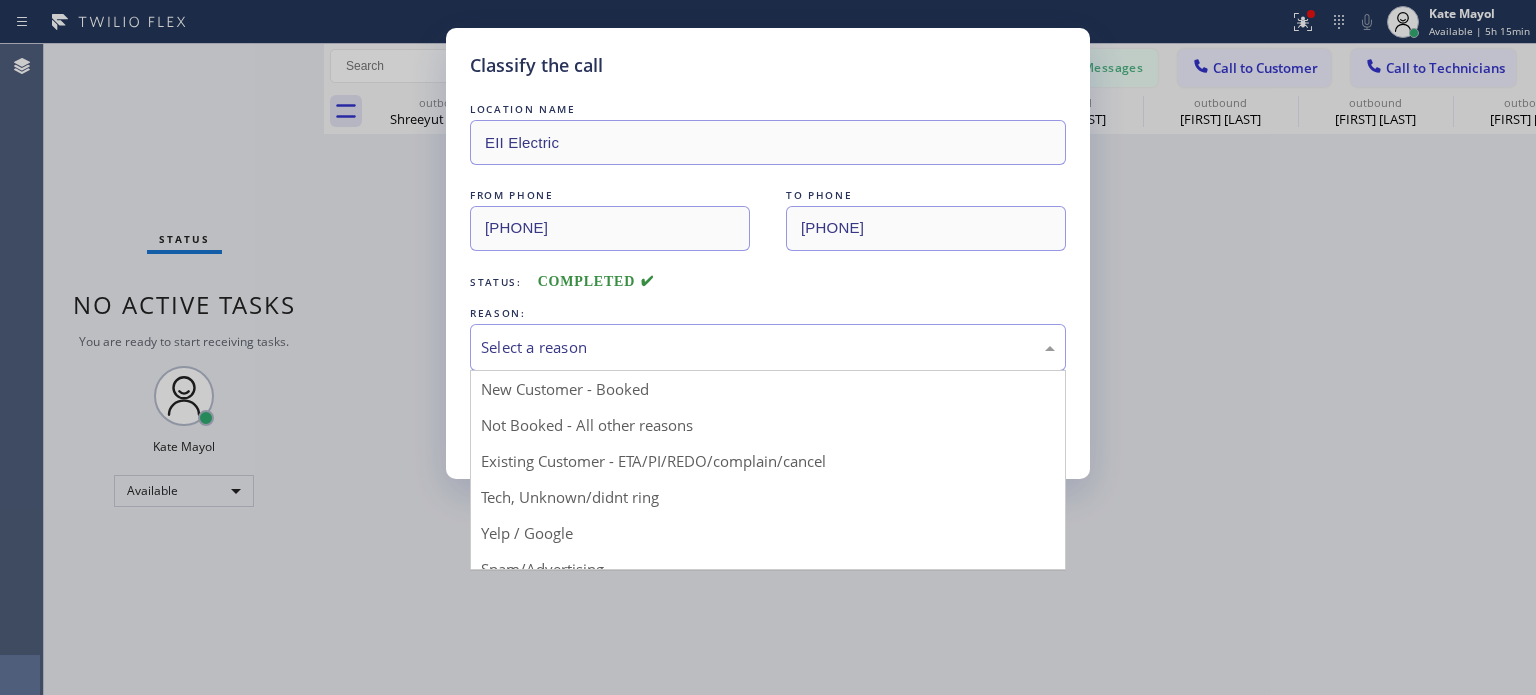 drag, startPoint x: 502, startPoint y: 358, endPoint x: 514, endPoint y: 355, distance: 12.369317 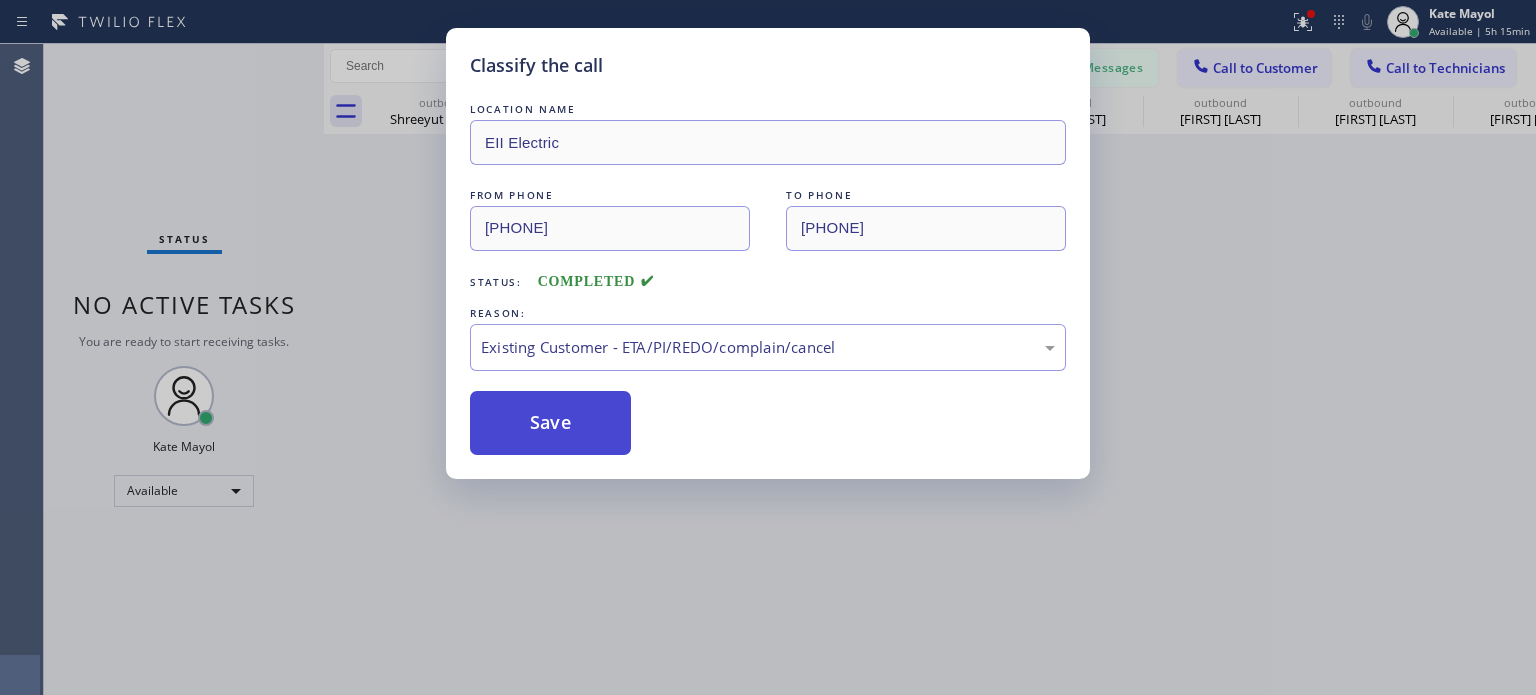 click on "Save" at bounding box center [550, 423] 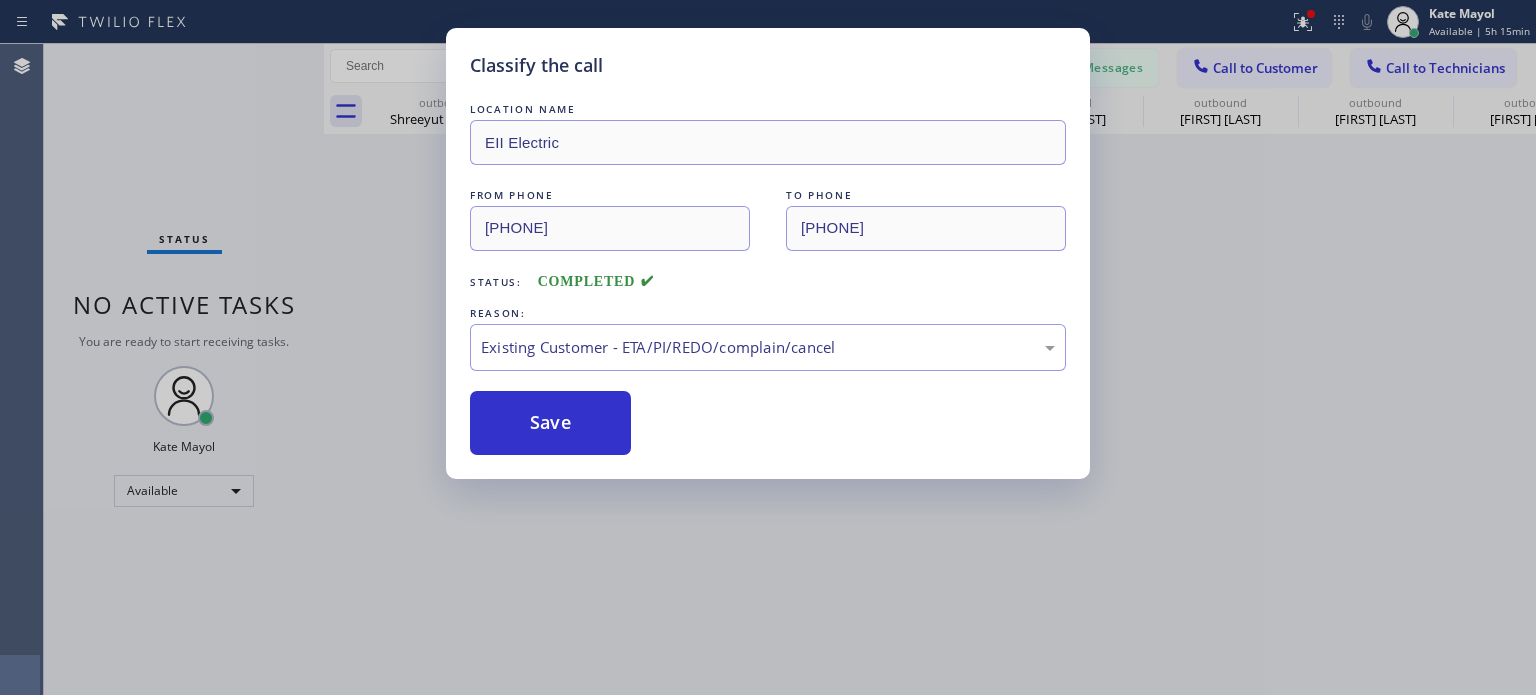 type on "[PHONE]" 